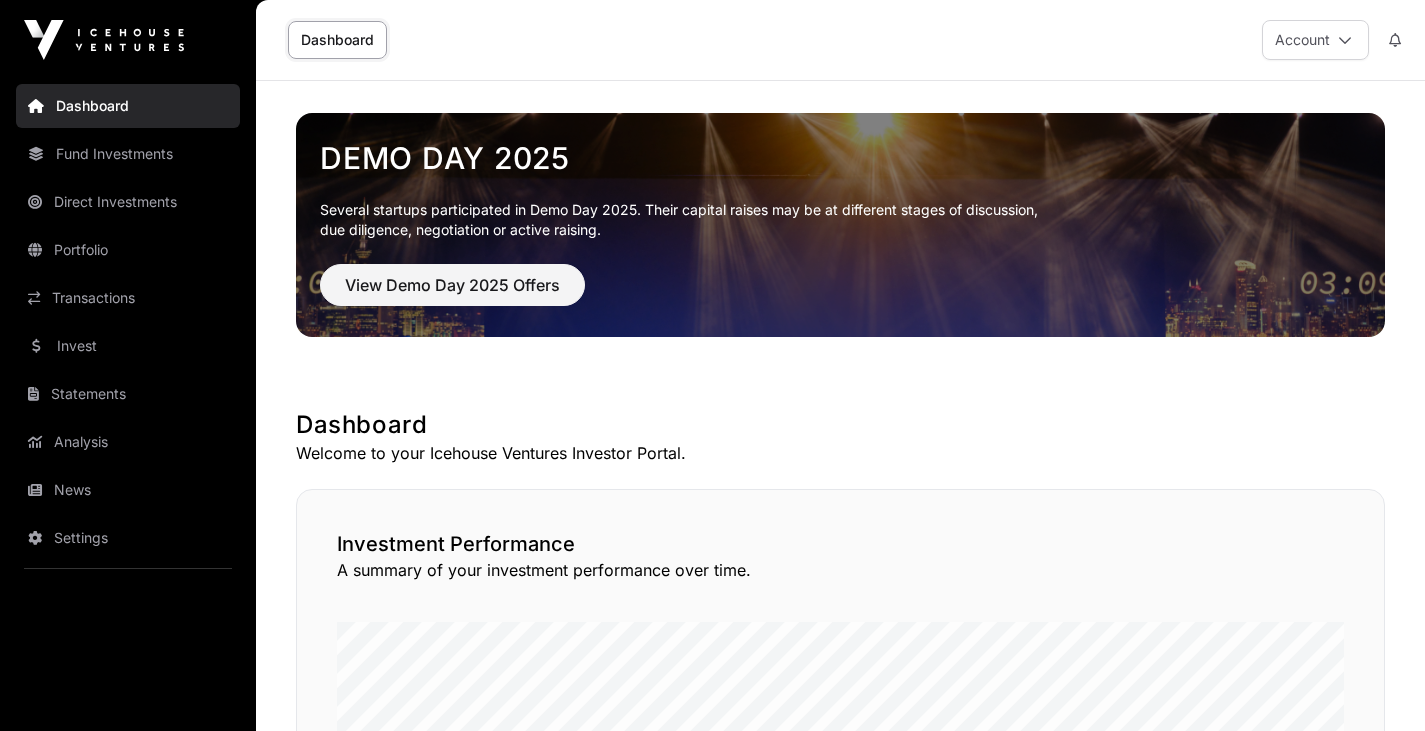 scroll, scrollTop: 0, scrollLeft: 0, axis: both 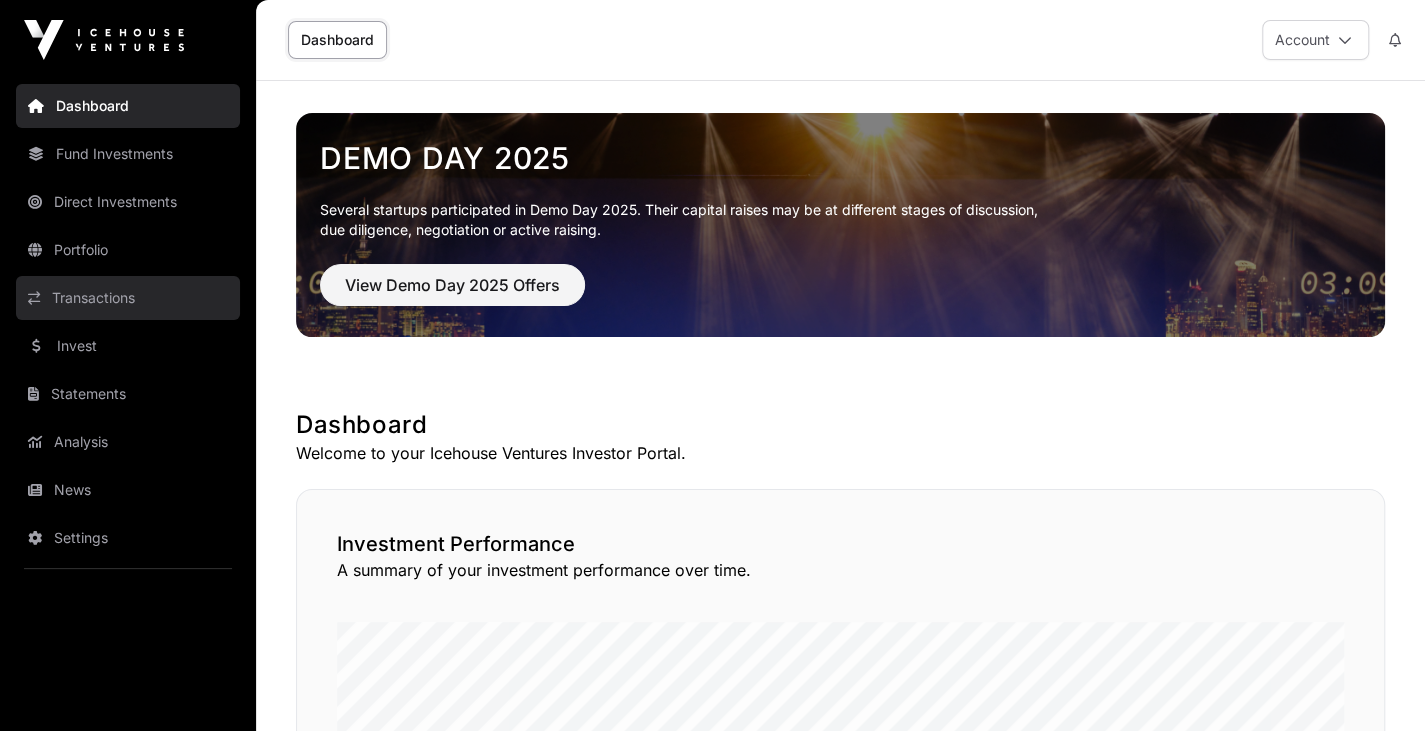 click on "Transactions" 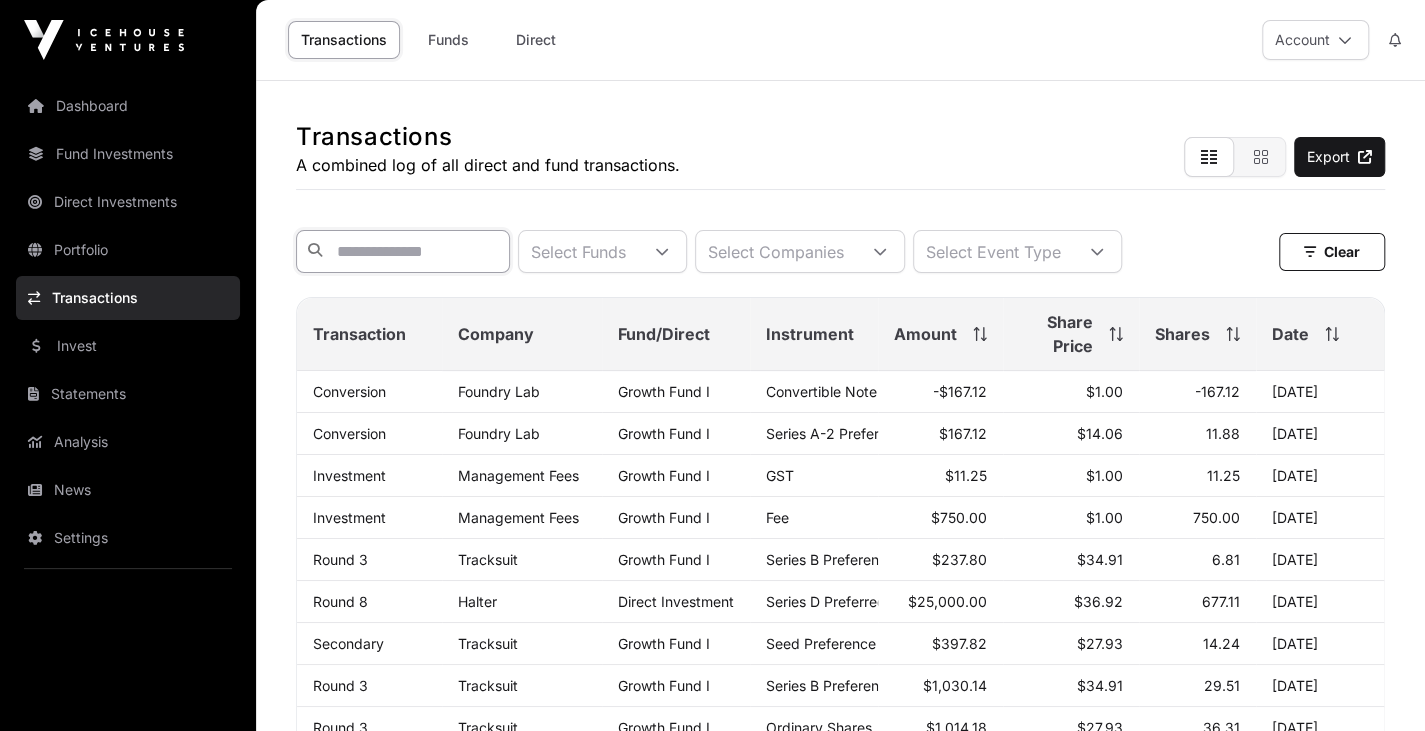 click 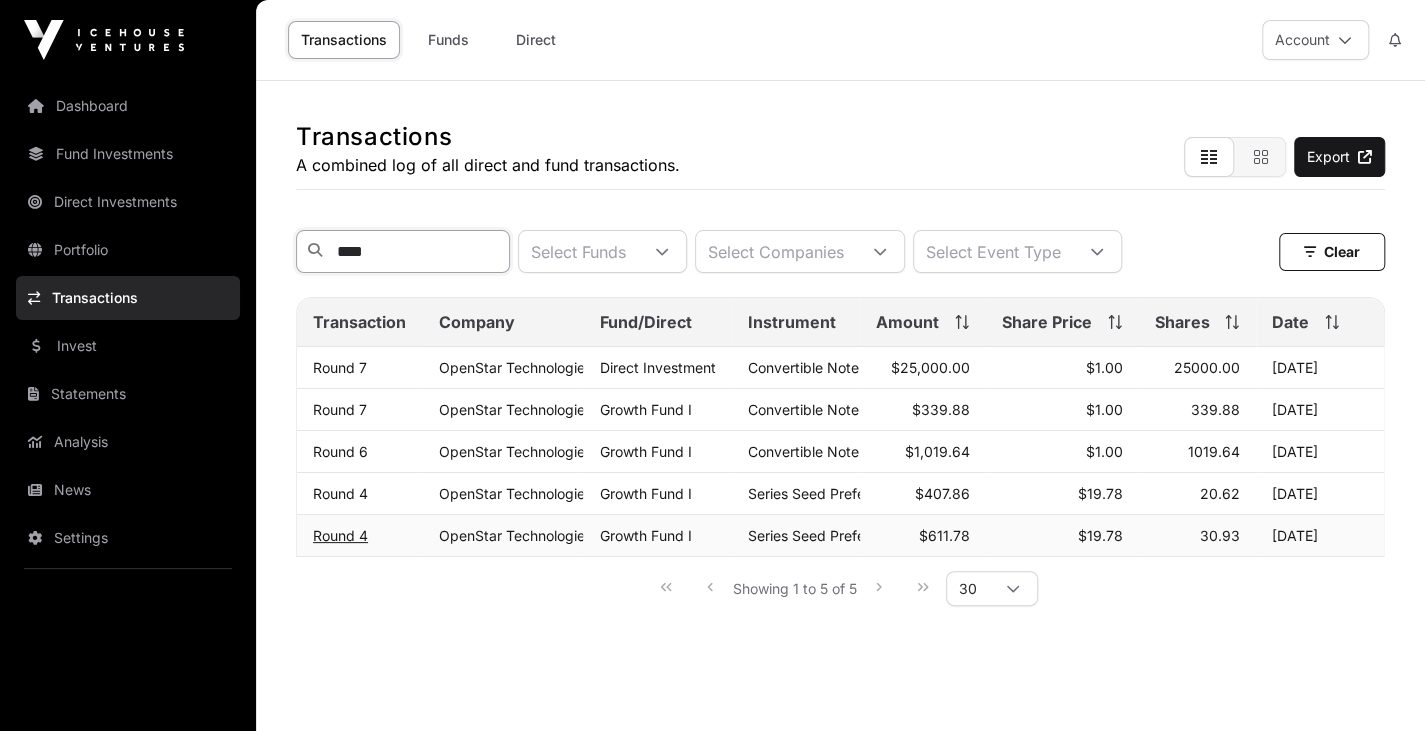 type on "****" 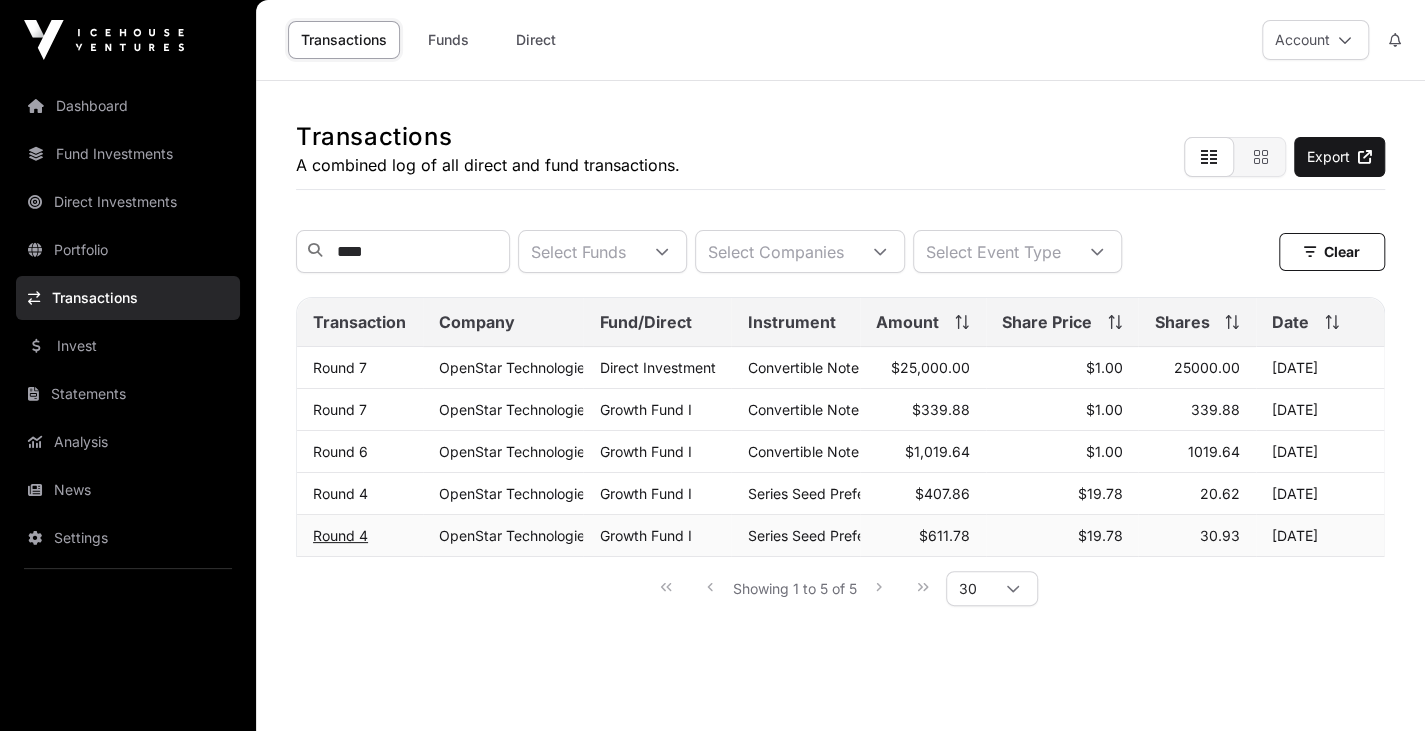 click on "Round 4" 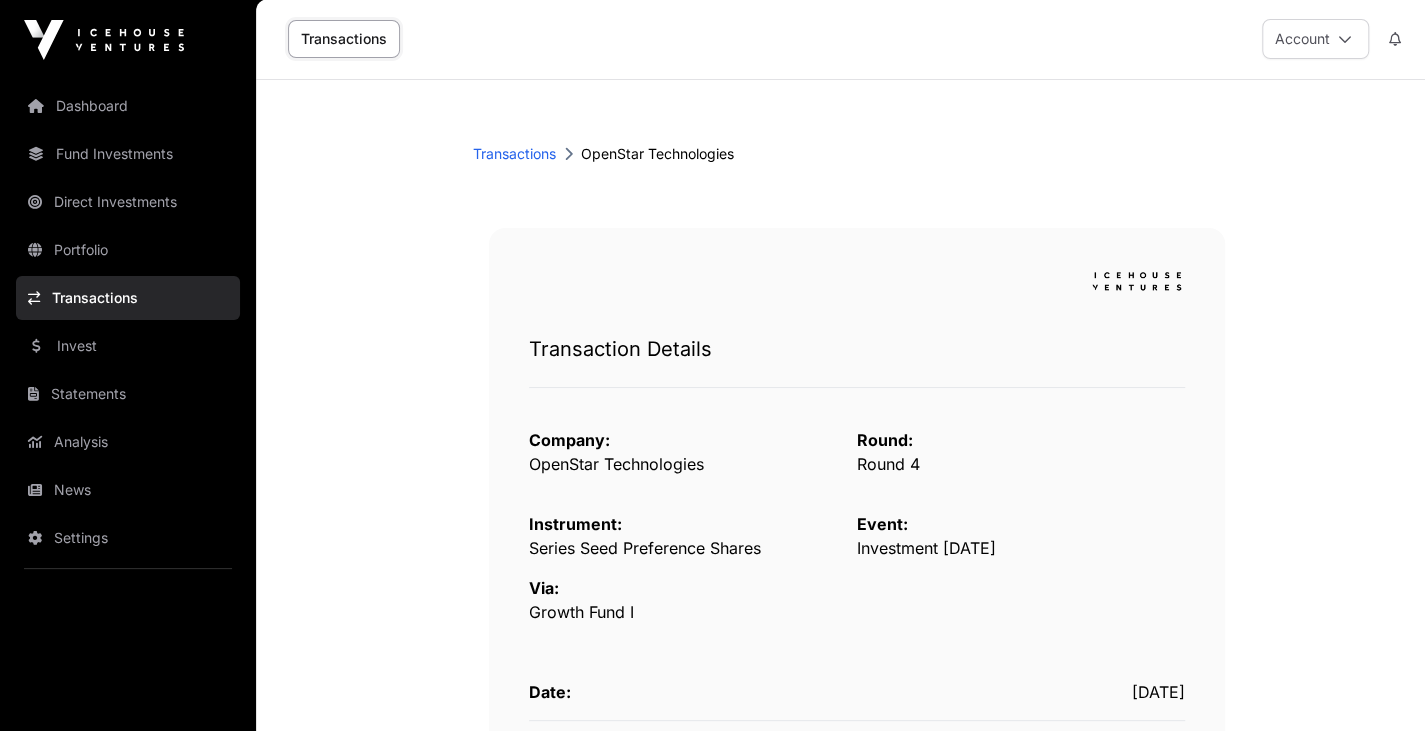 scroll, scrollTop: 0, scrollLeft: 0, axis: both 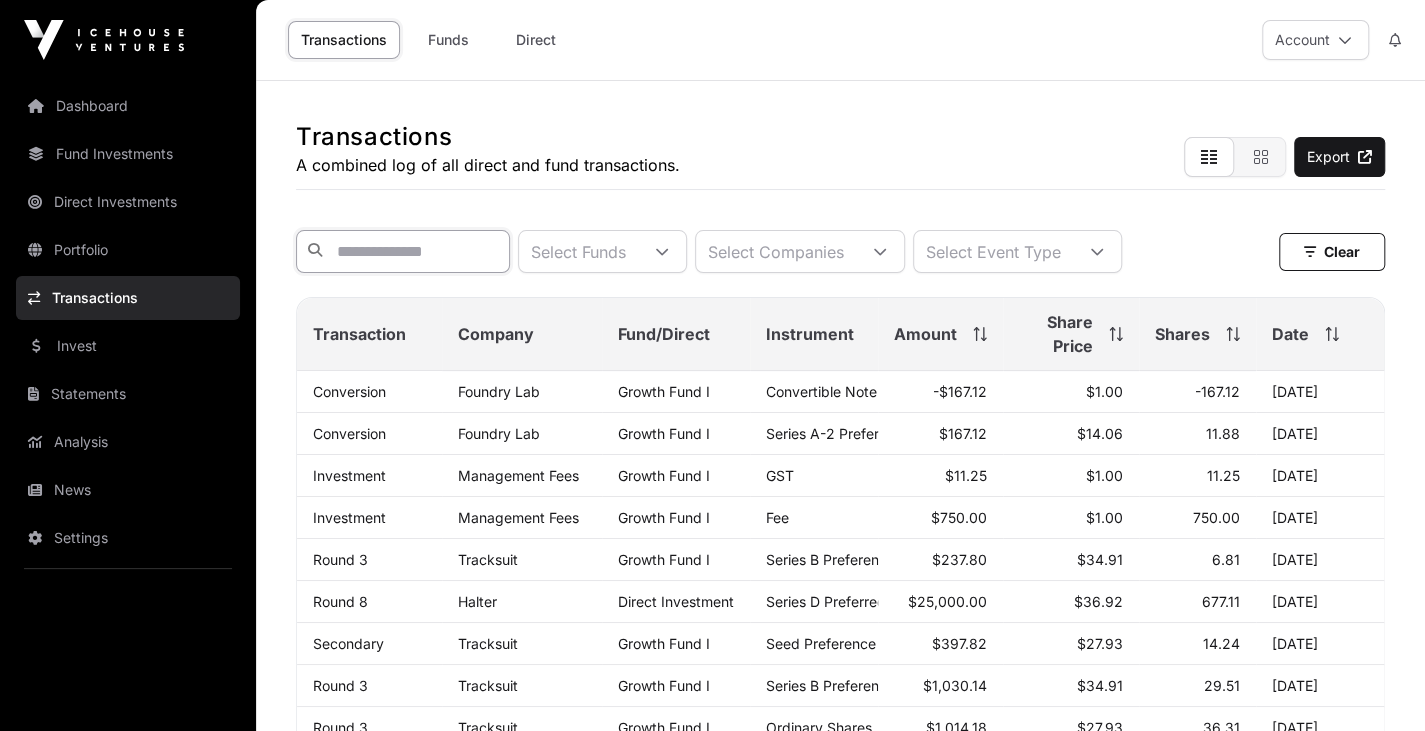 click 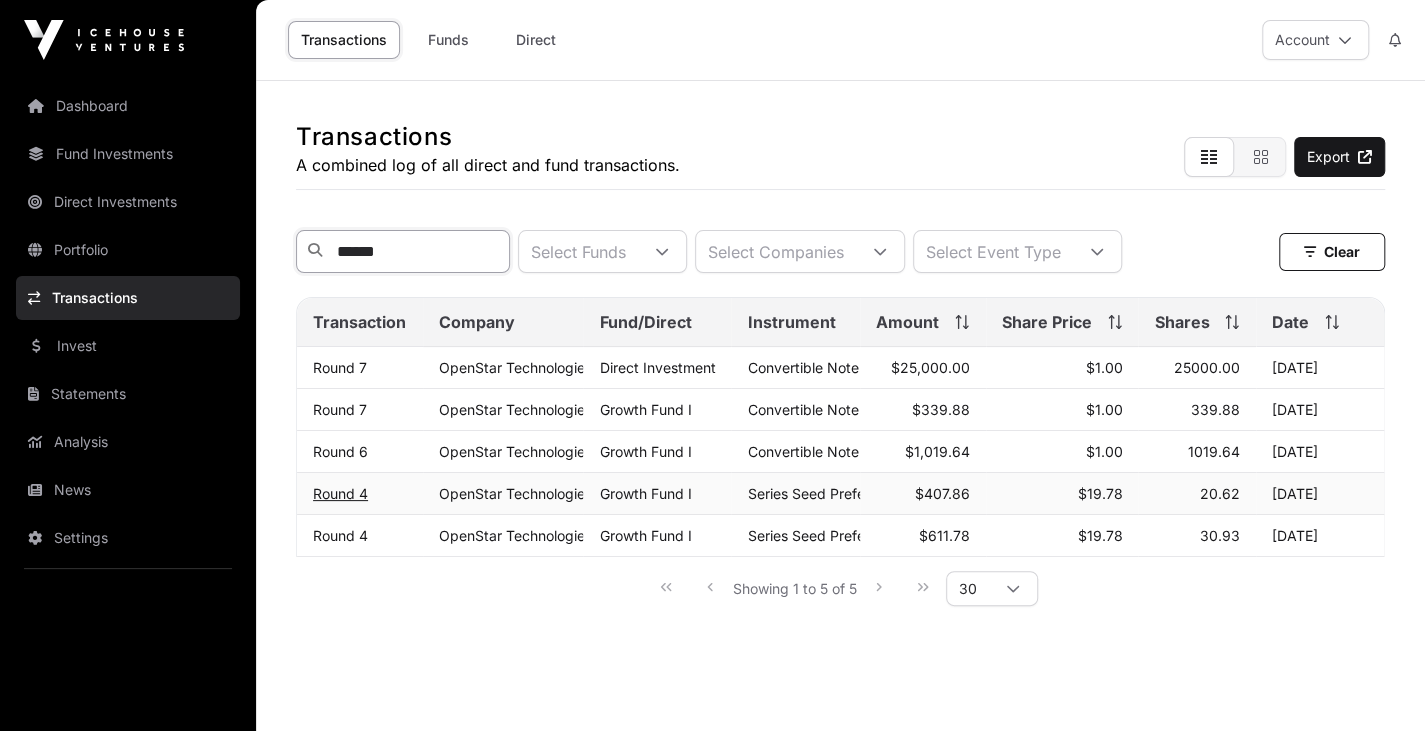 type on "******" 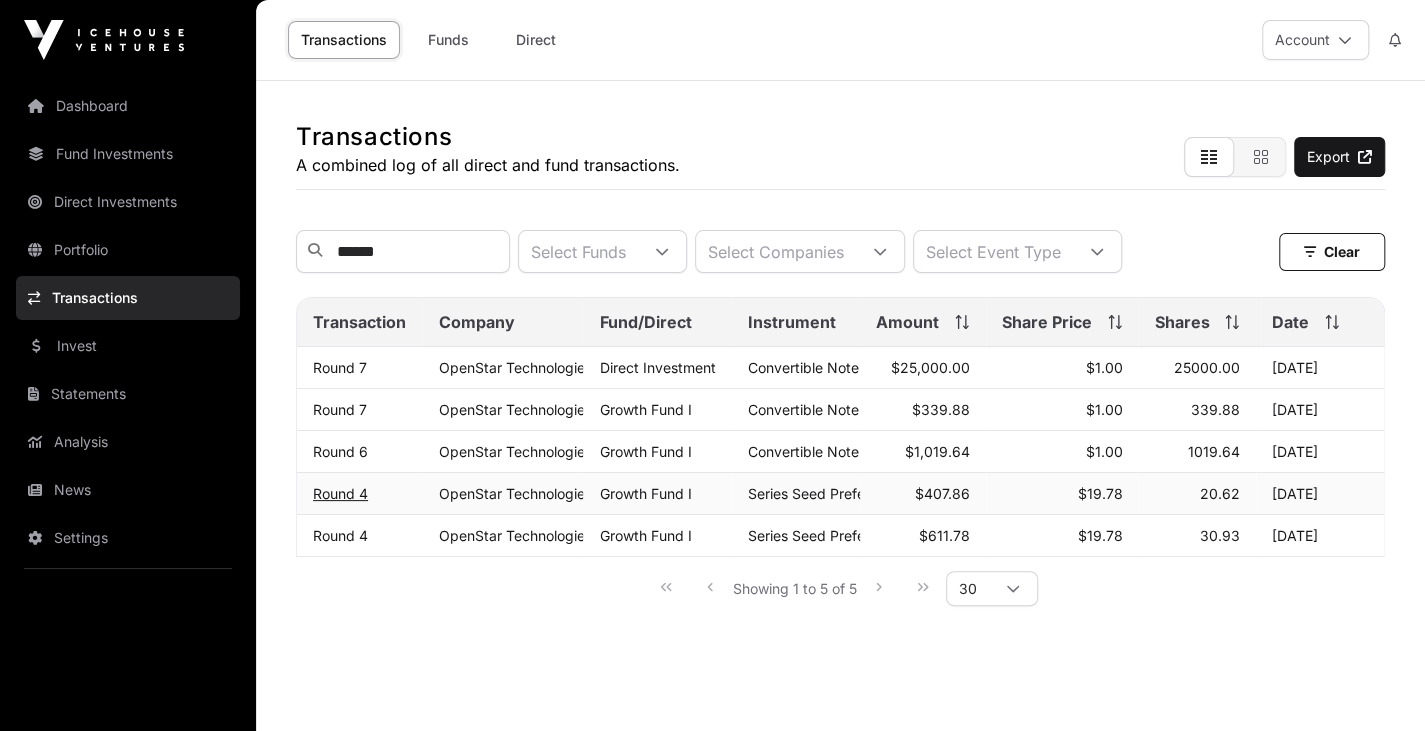 click on "Round 4" 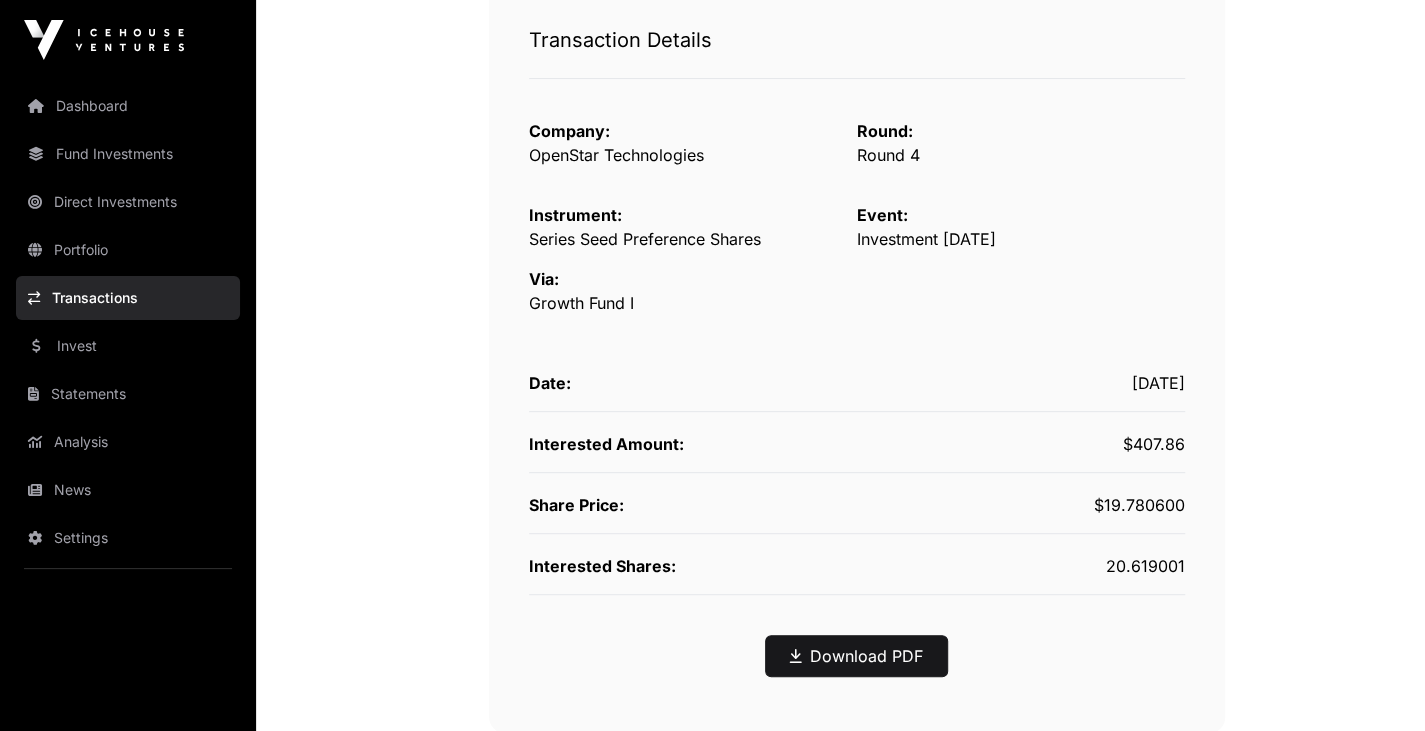 scroll, scrollTop: 310, scrollLeft: 0, axis: vertical 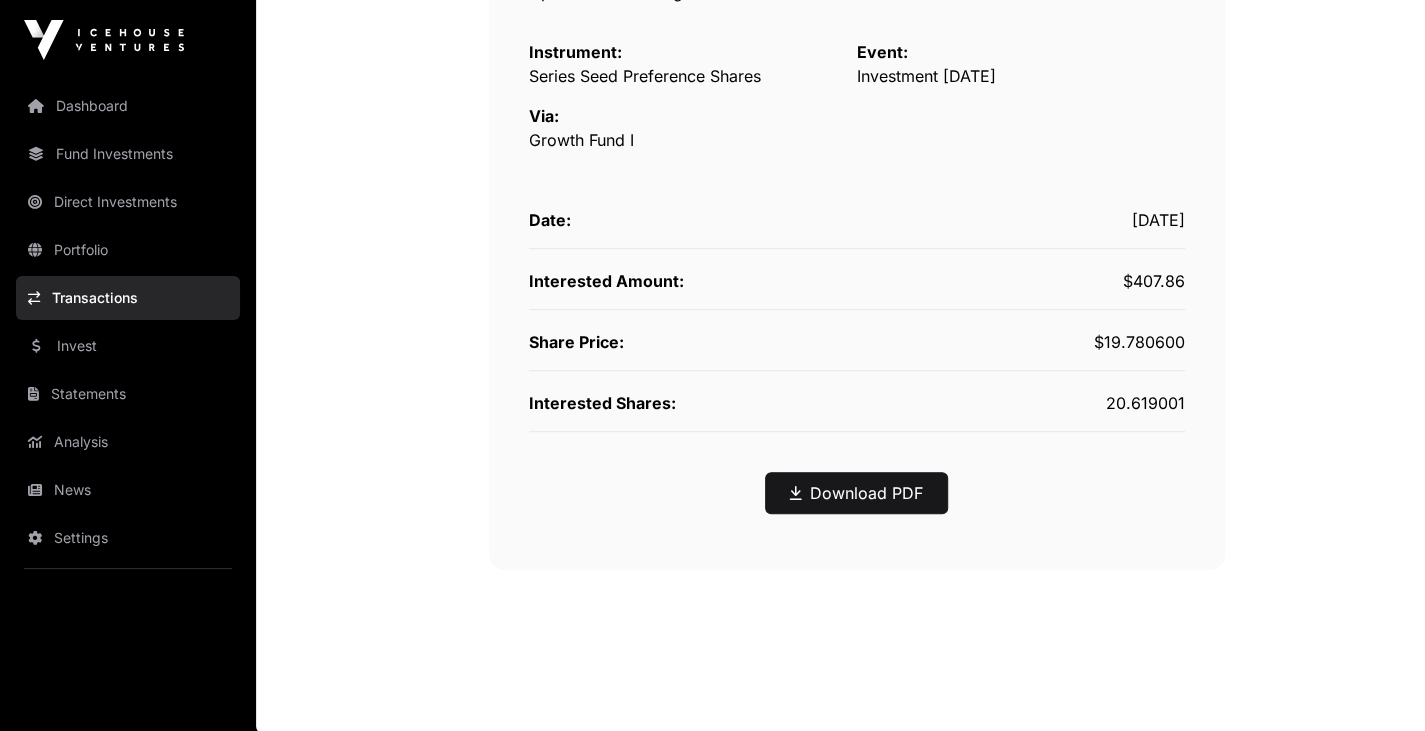 click on "Transactions   OpenStar Technologies  Transaction Details  Company:     OpenStar Technologies Round:     Round 4 Instrument:     Series Seed Preference Shares Event:     Investment [DATE] Via:     Growth Fund I Date: [DATE] Interested Amount: $407.86 Share Price: $19.780600 Interested Shares: 20.619001  Download PDF" 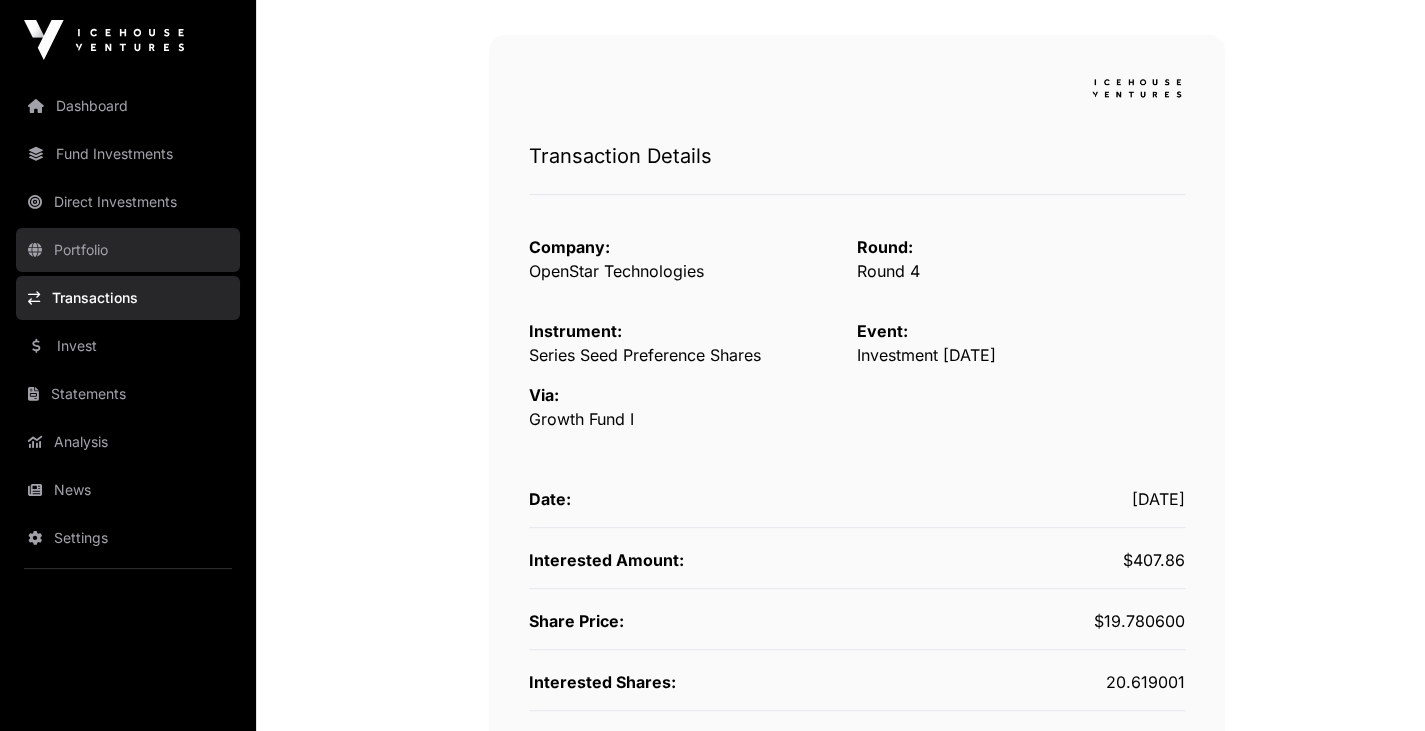 scroll, scrollTop: 191, scrollLeft: 0, axis: vertical 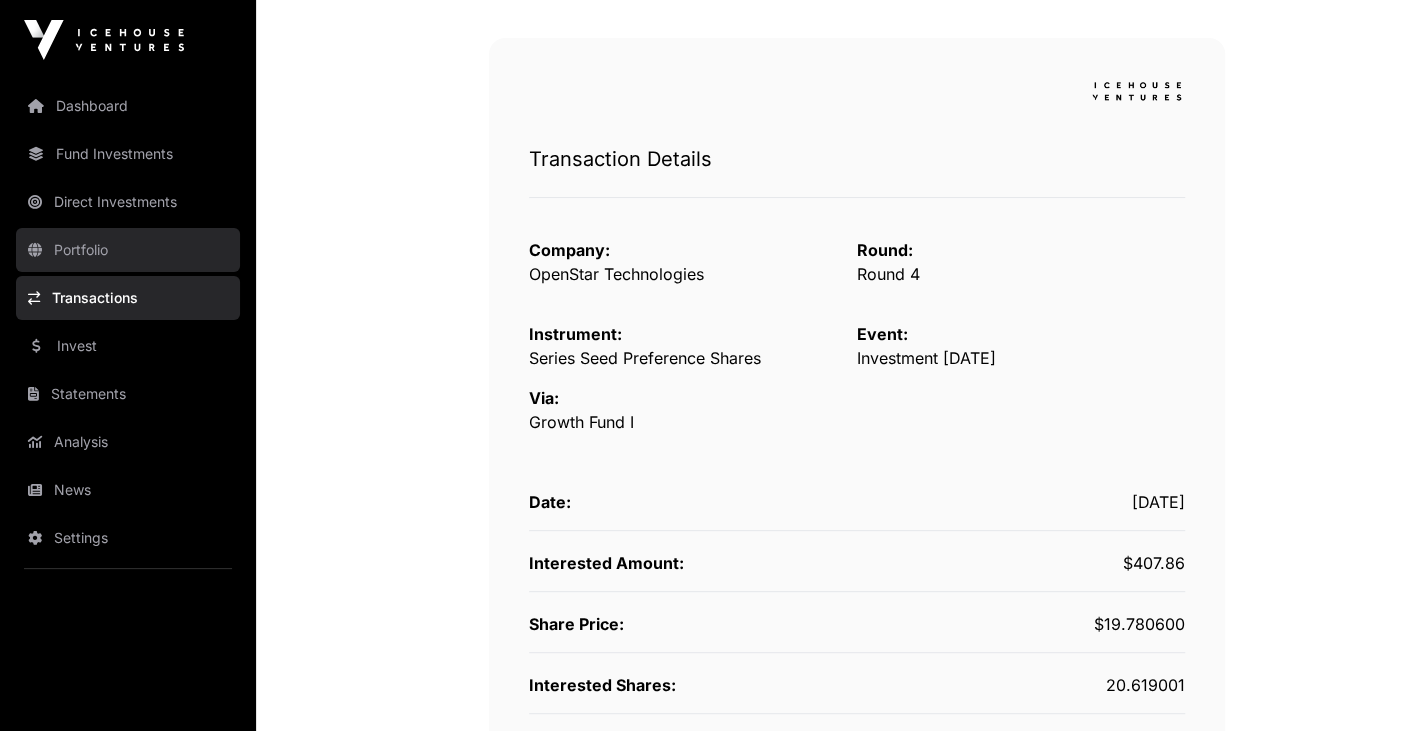 click on "Portfolio" 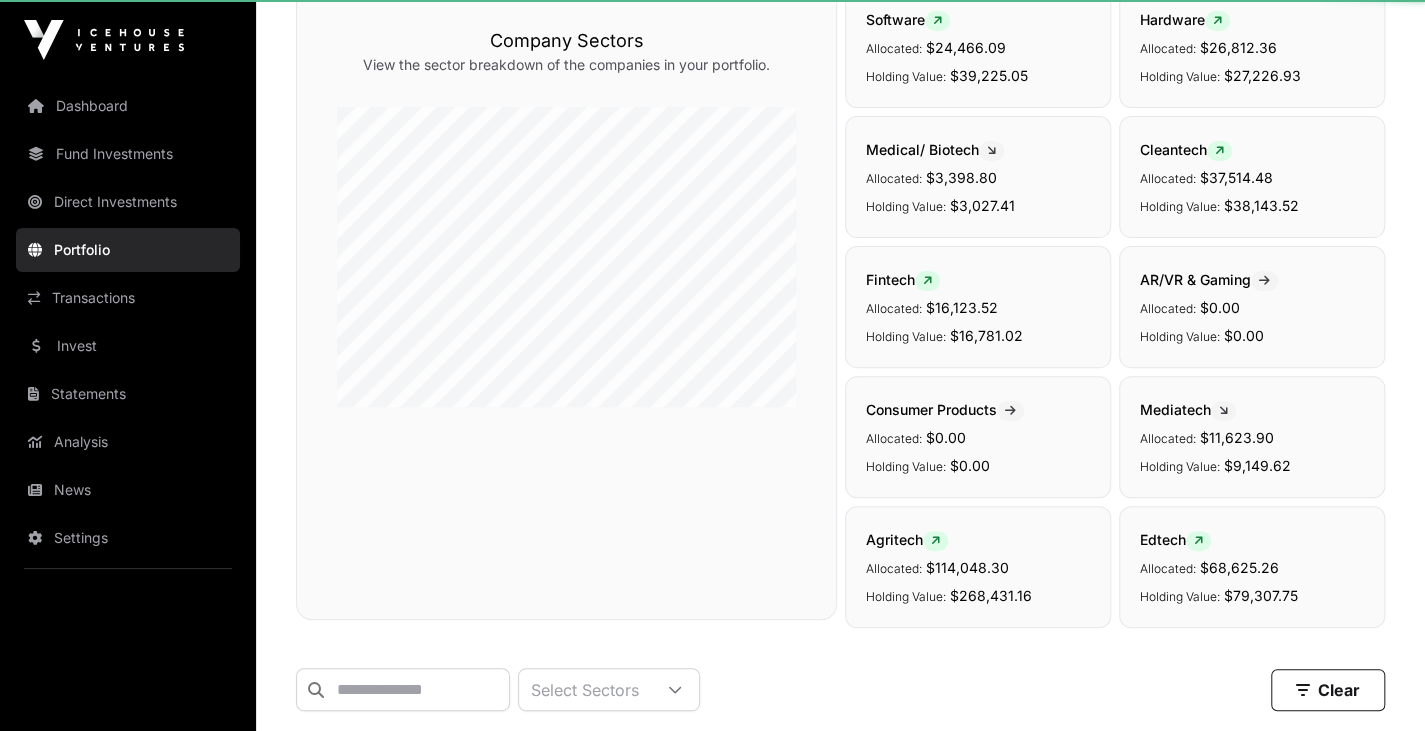 scroll, scrollTop: 0, scrollLeft: 0, axis: both 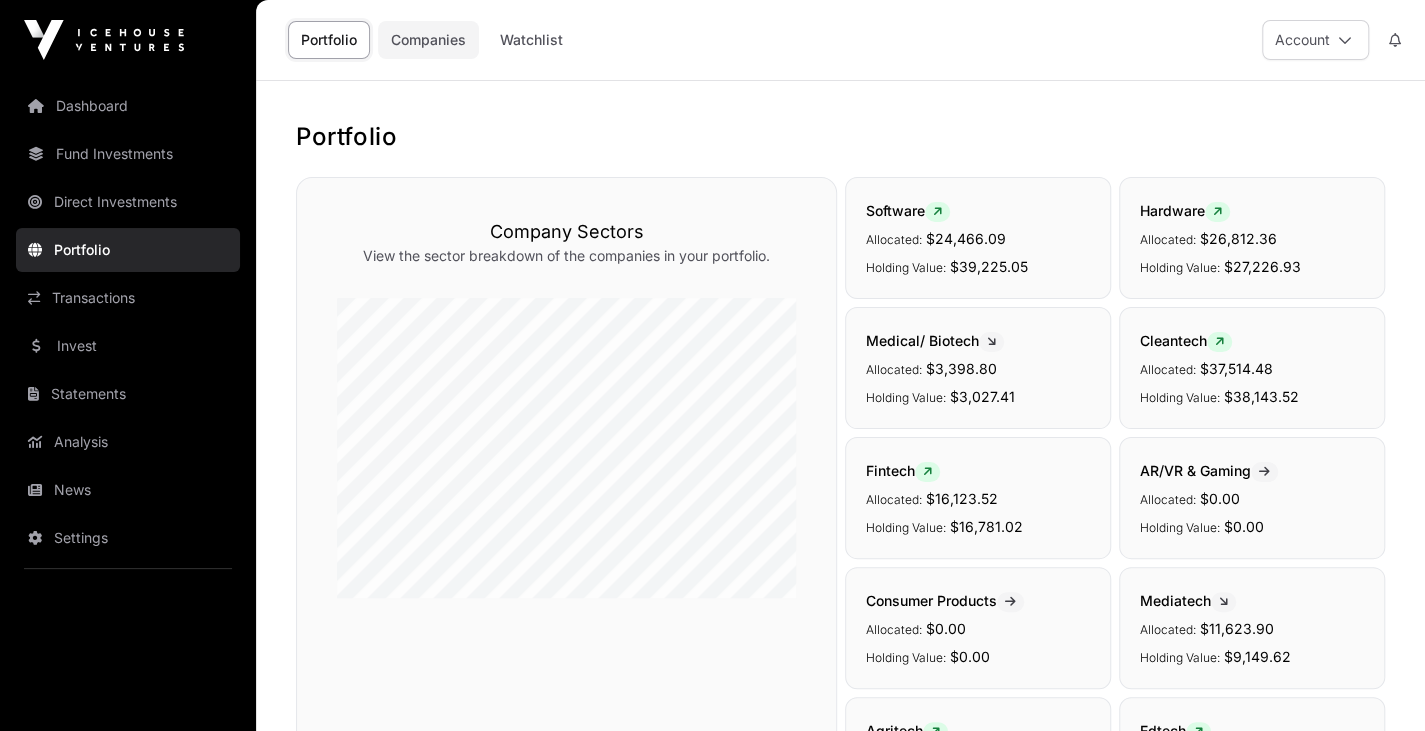 click on "Companies" 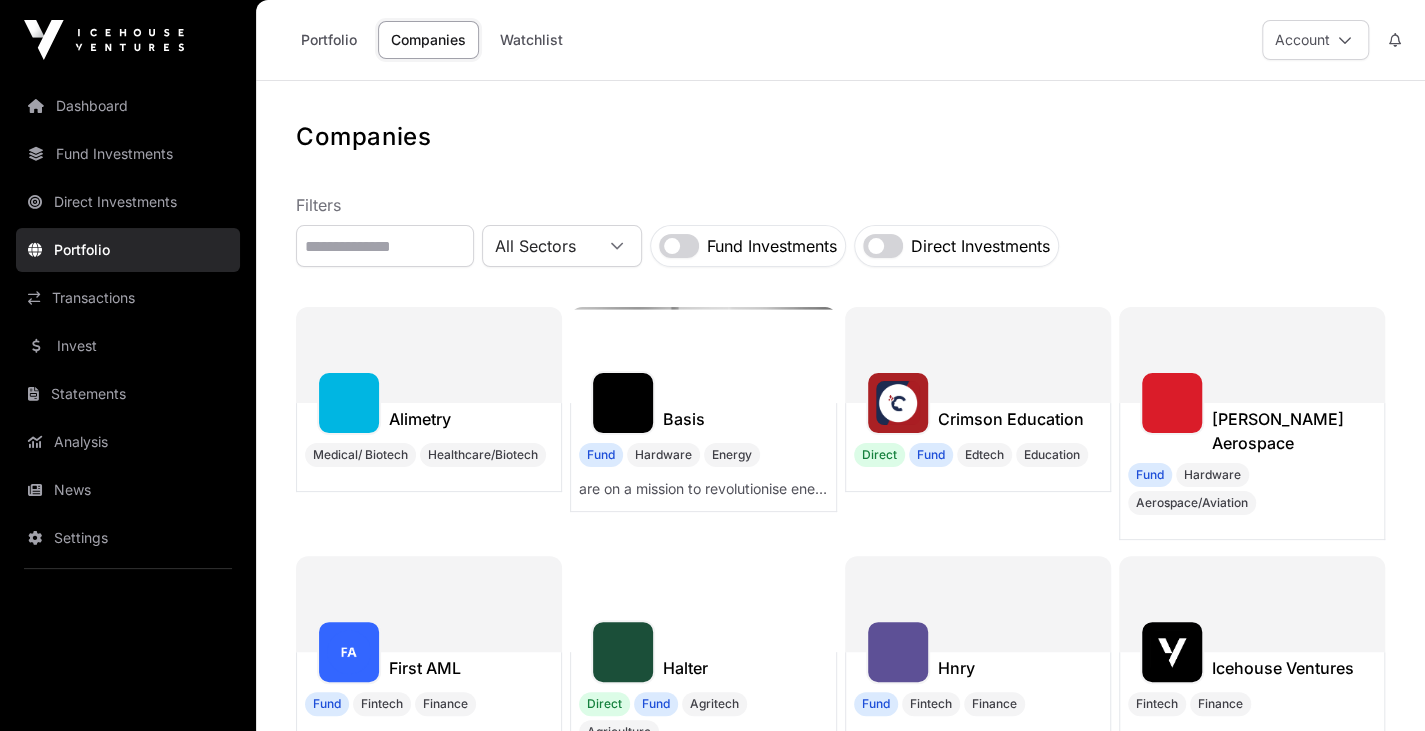 scroll, scrollTop: 0, scrollLeft: 0, axis: both 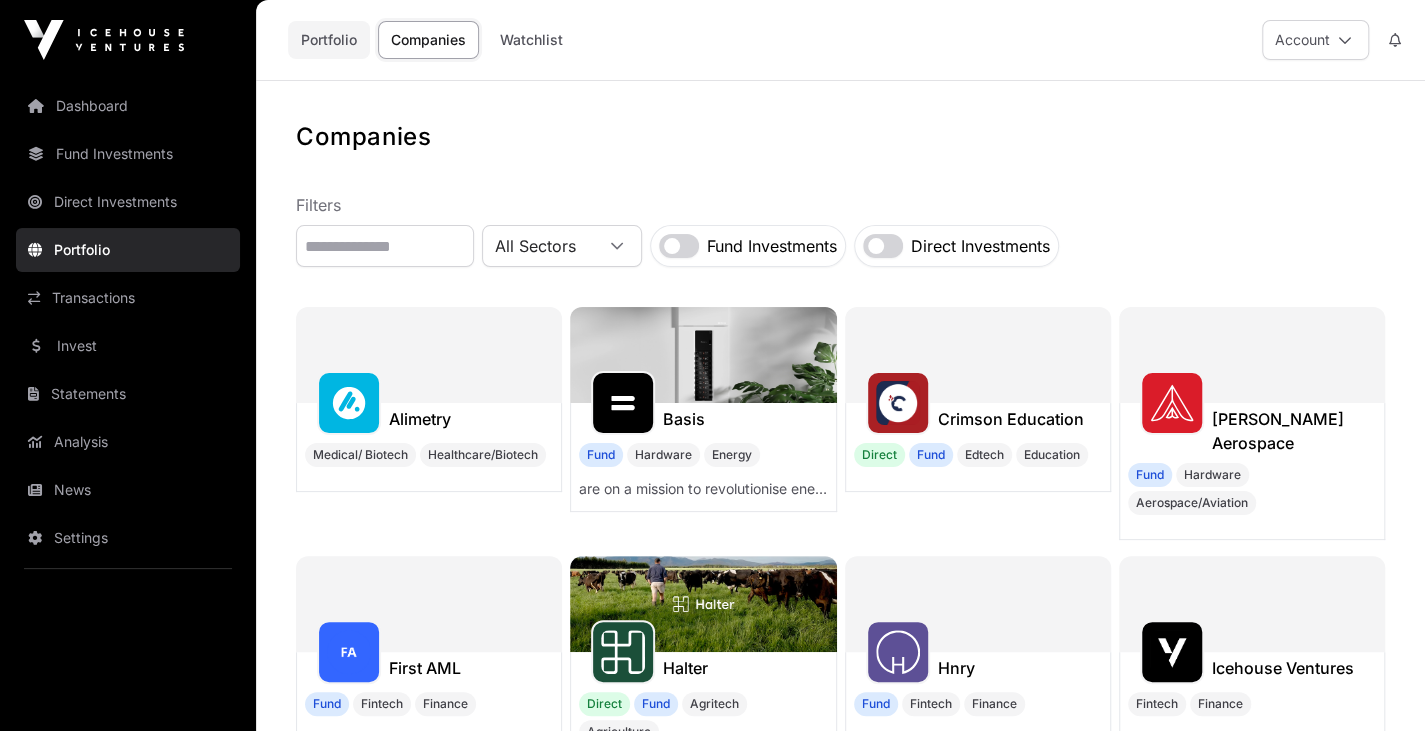 click on "Portfolio" 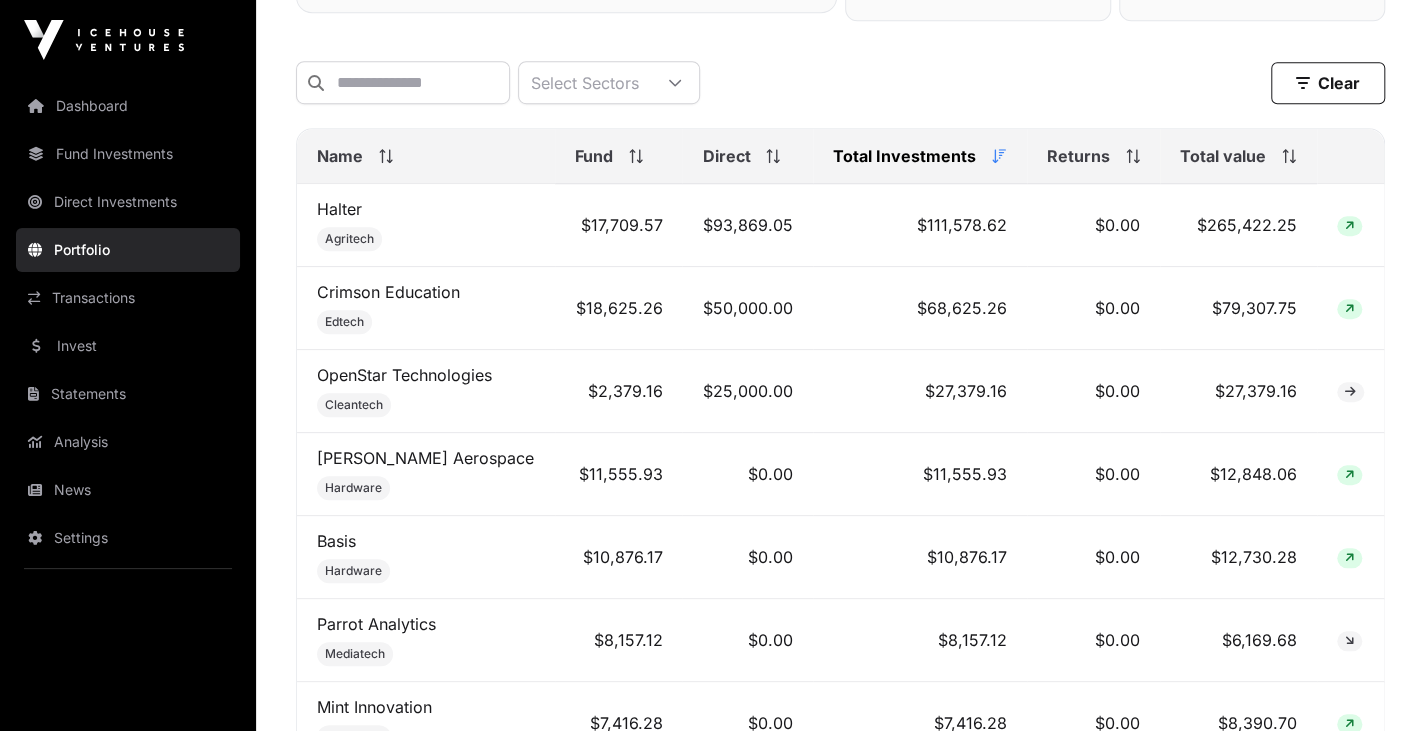 scroll, scrollTop: 798, scrollLeft: 0, axis: vertical 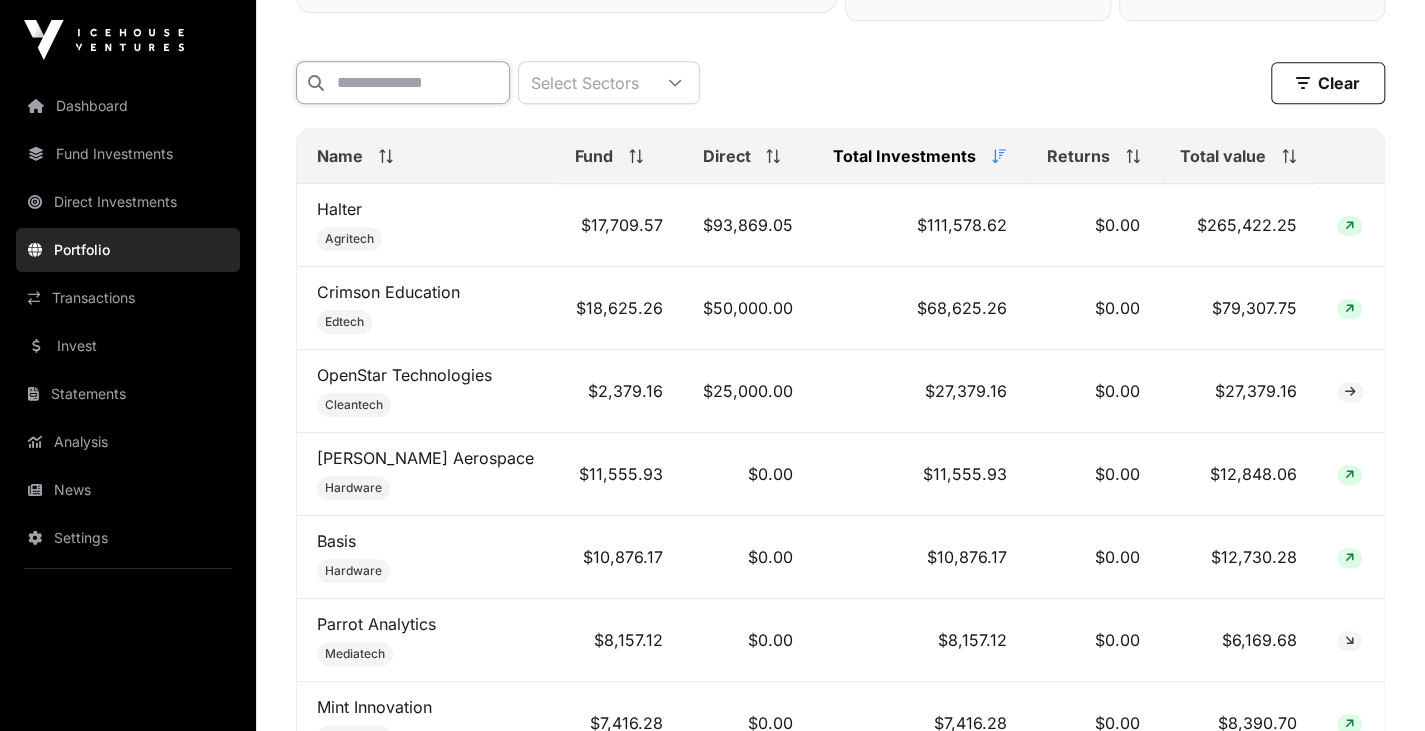 click 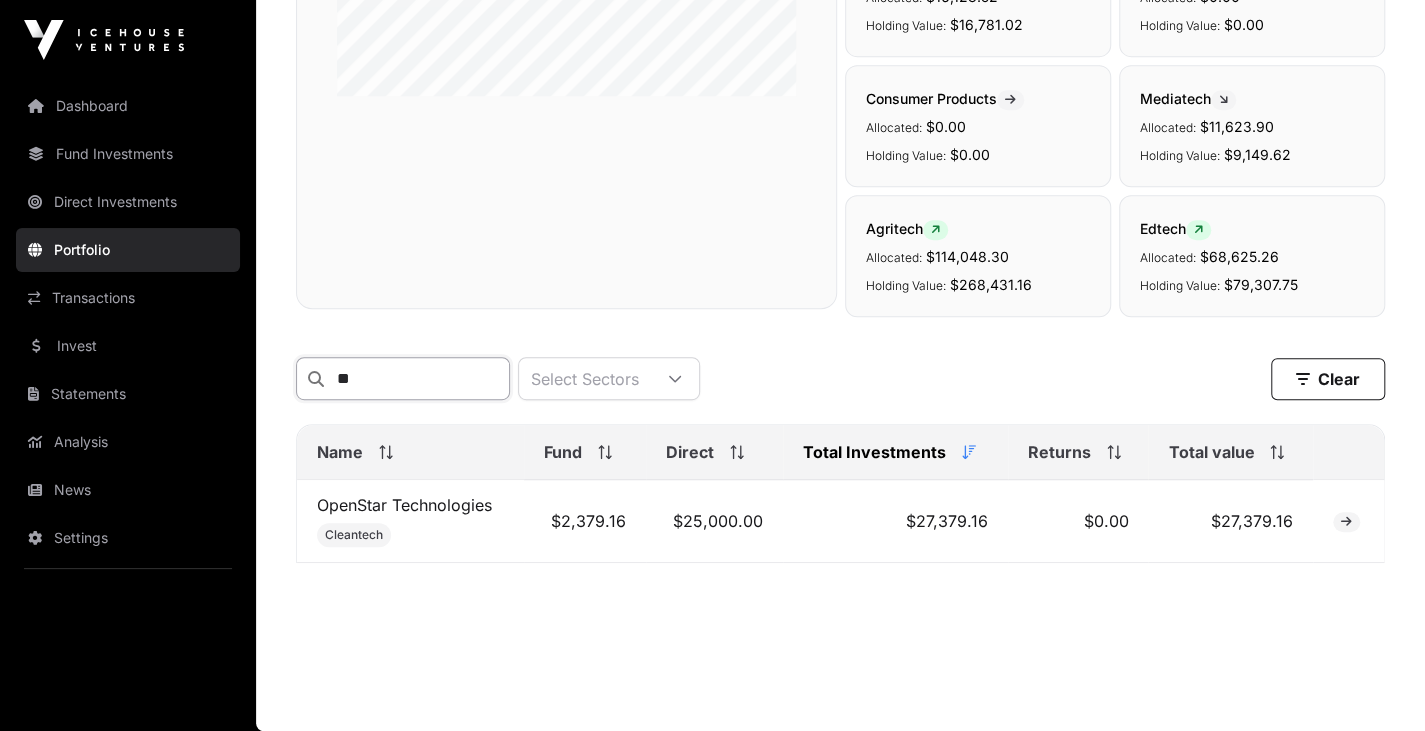 scroll, scrollTop: 510, scrollLeft: 0, axis: vertical 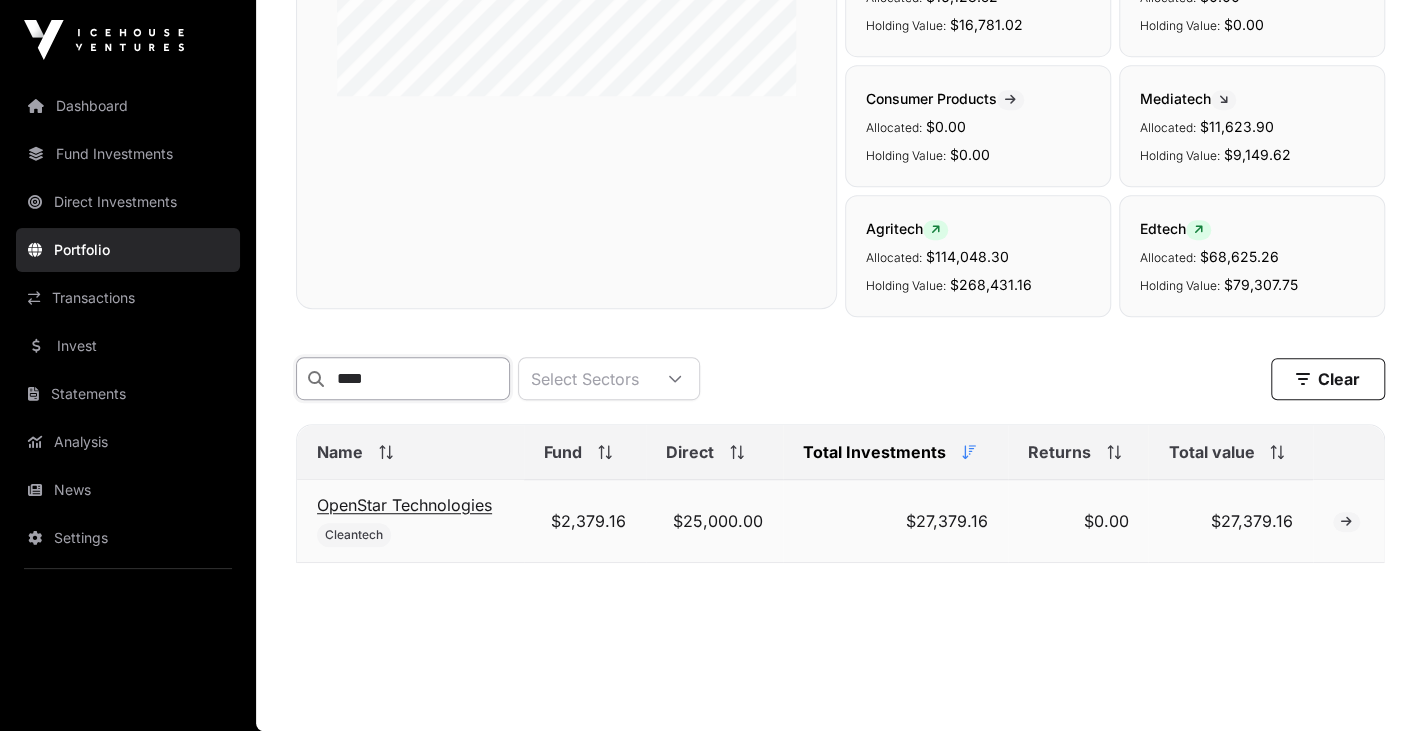 type on "****" 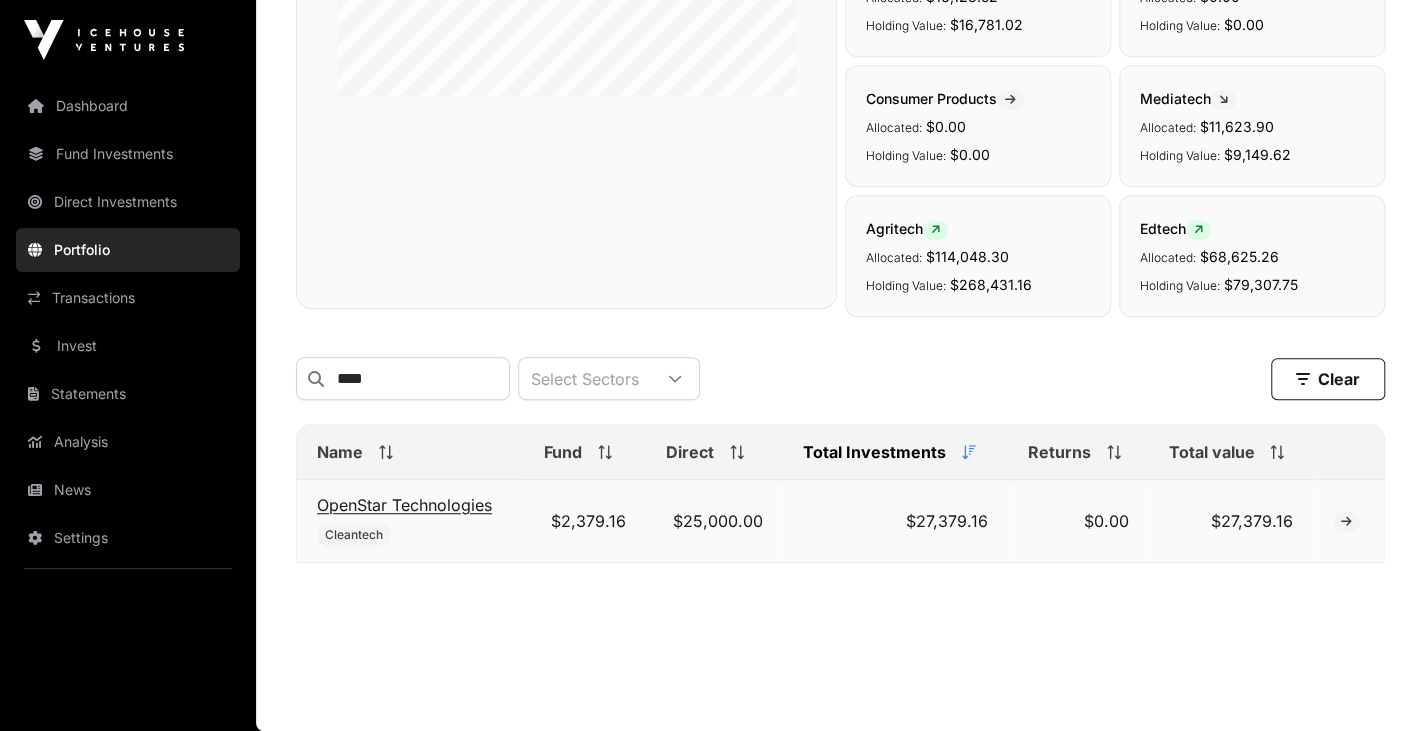 click on "OpenStar Technologies" 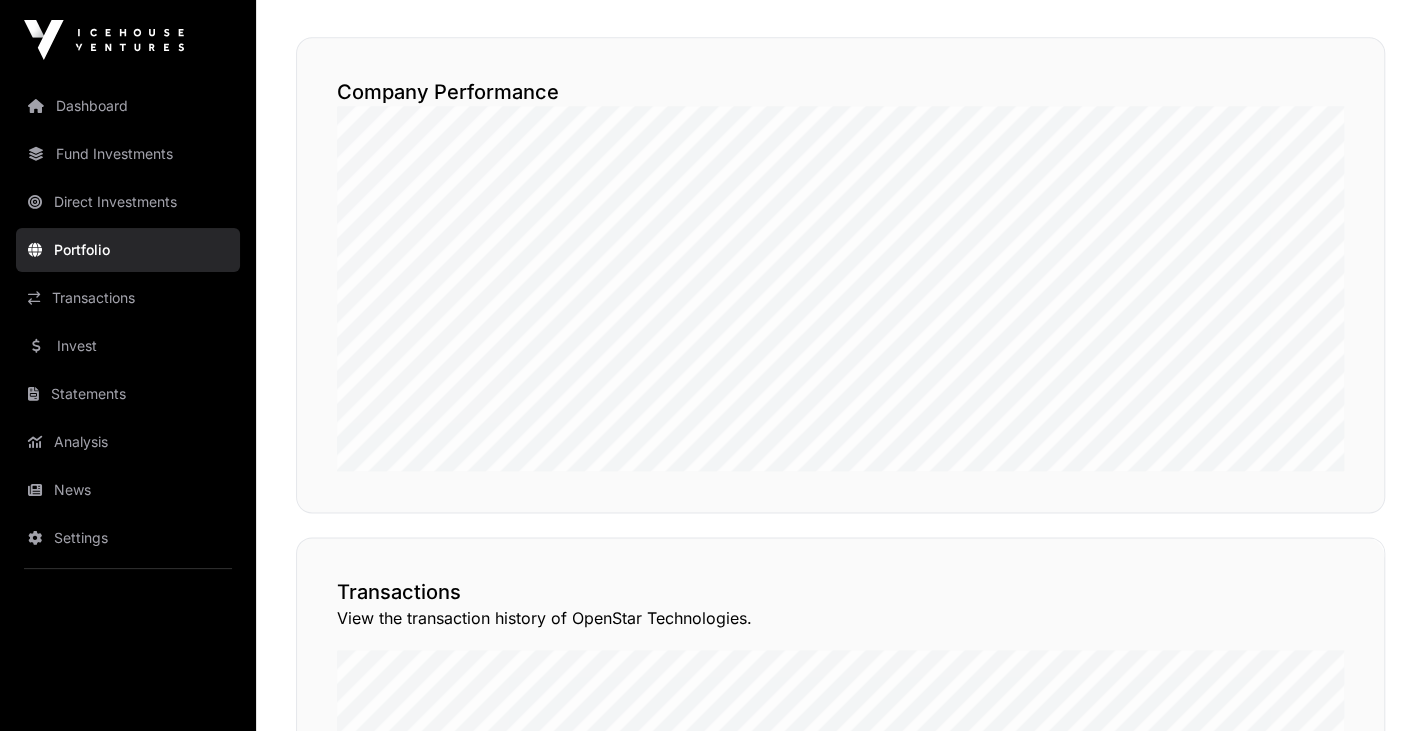 scroll, scrollTop: 1102, scrollLeft: 0, axis: vertical 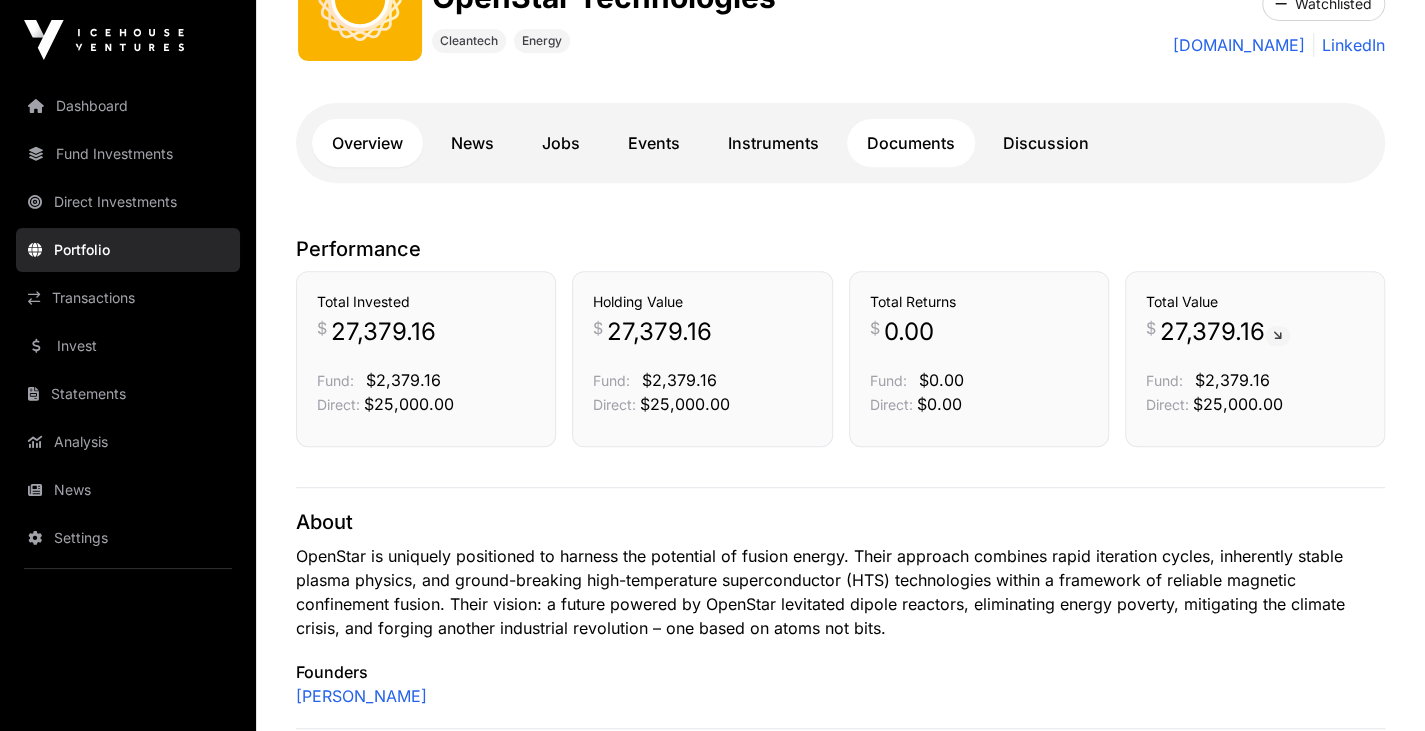 click on "Documents" 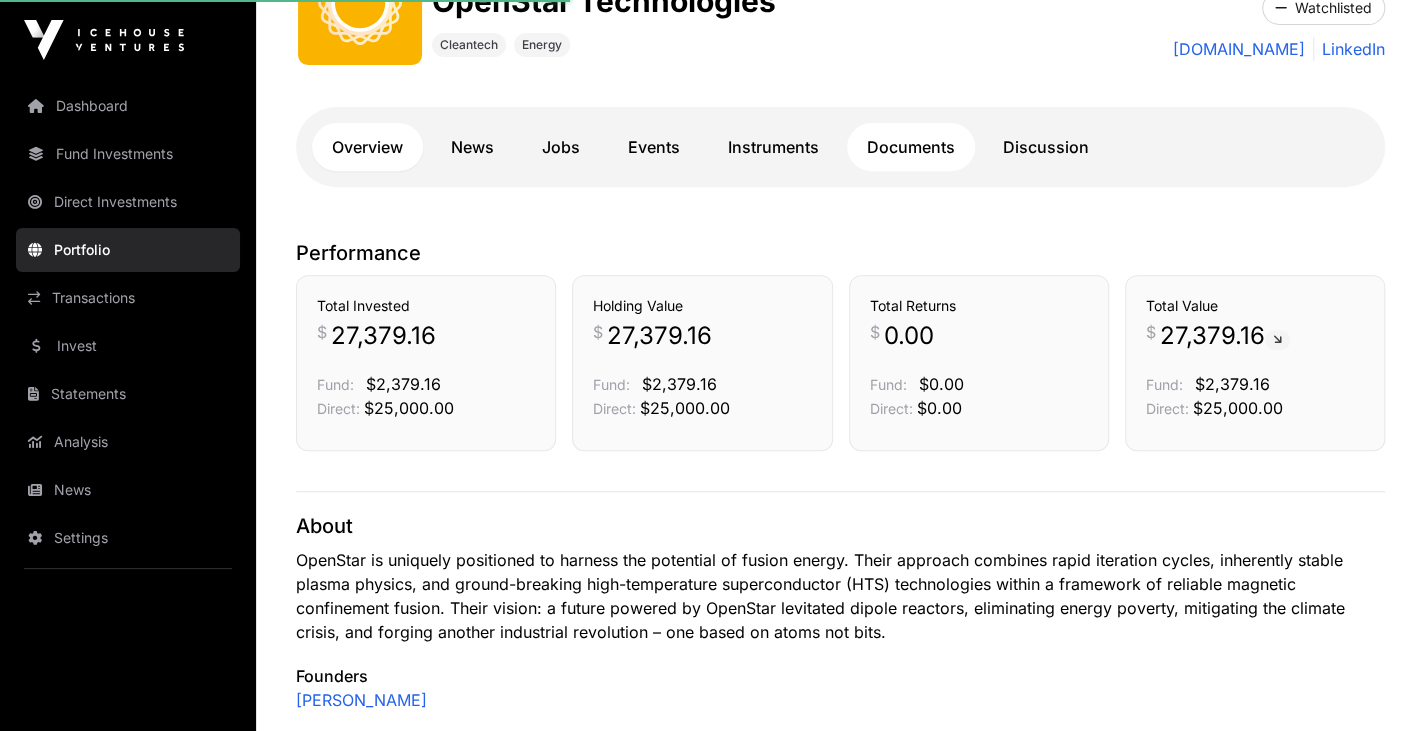 scroll, scrollTop: 365, scrollLeft: 0, axis: vertical 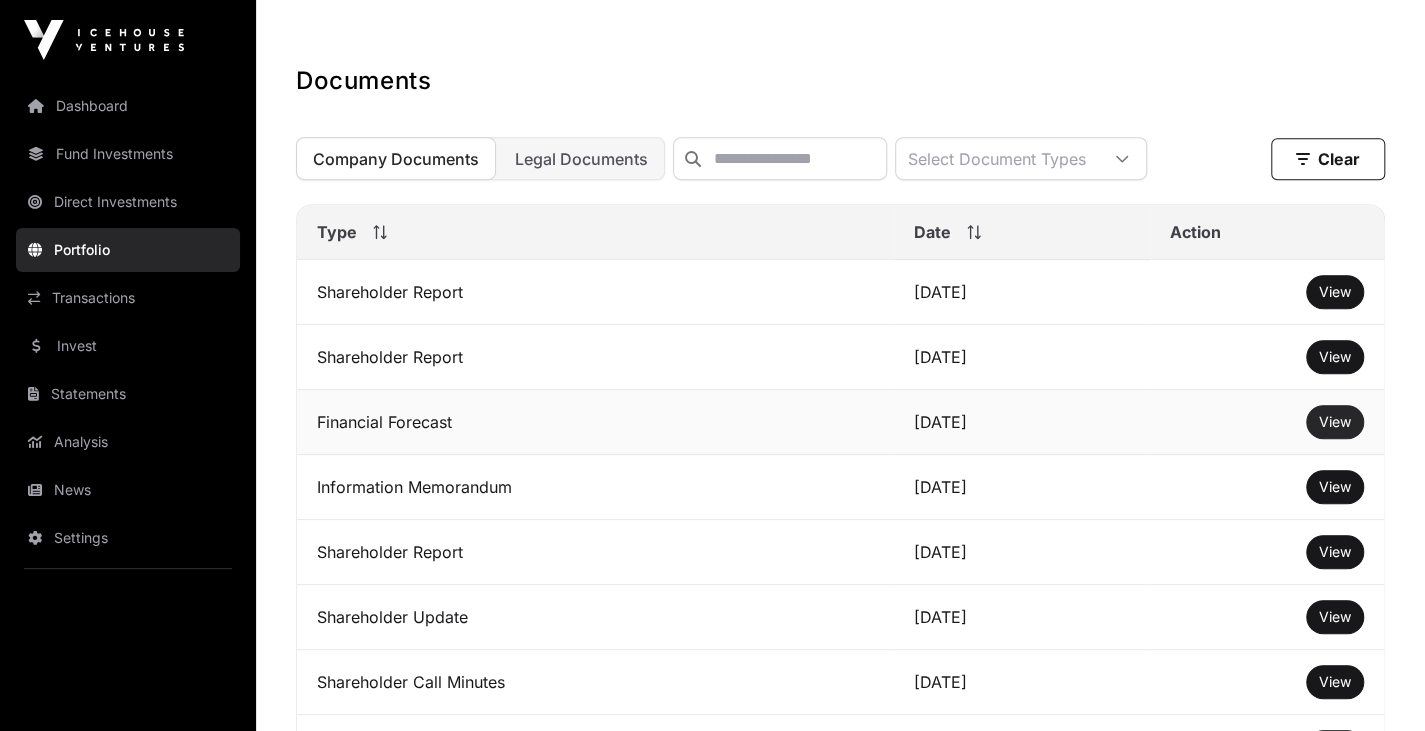 click on "View" 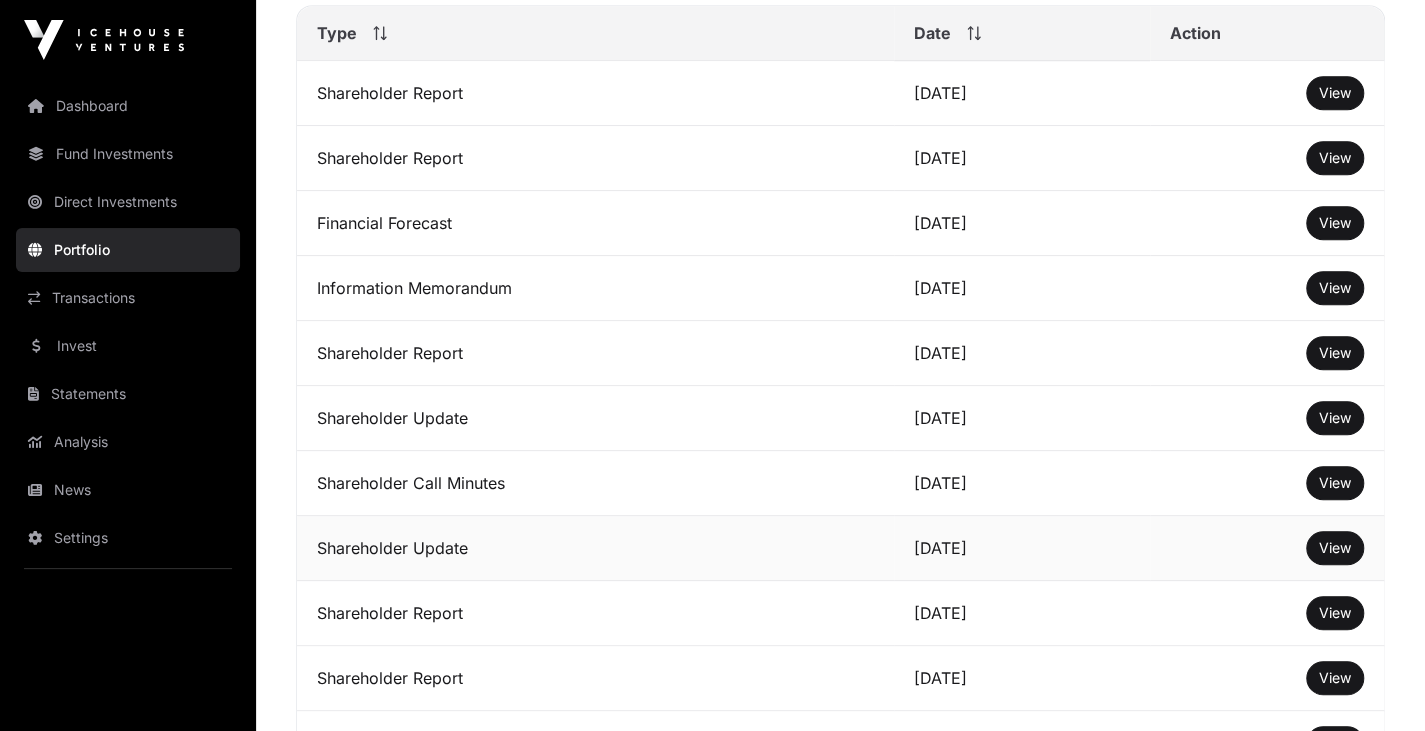 scroll, scrollTop: 760, scrollLeft: 0, axis: vertical 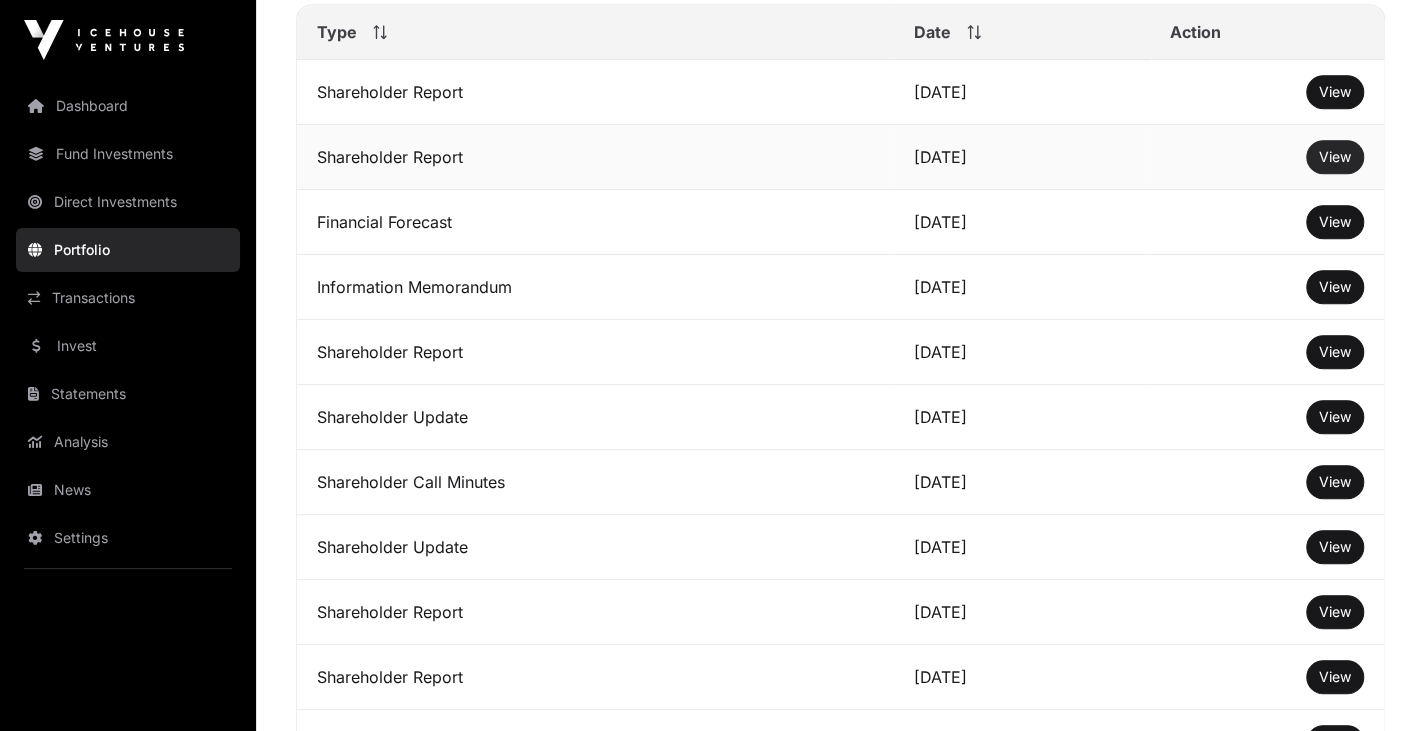 click on "View" 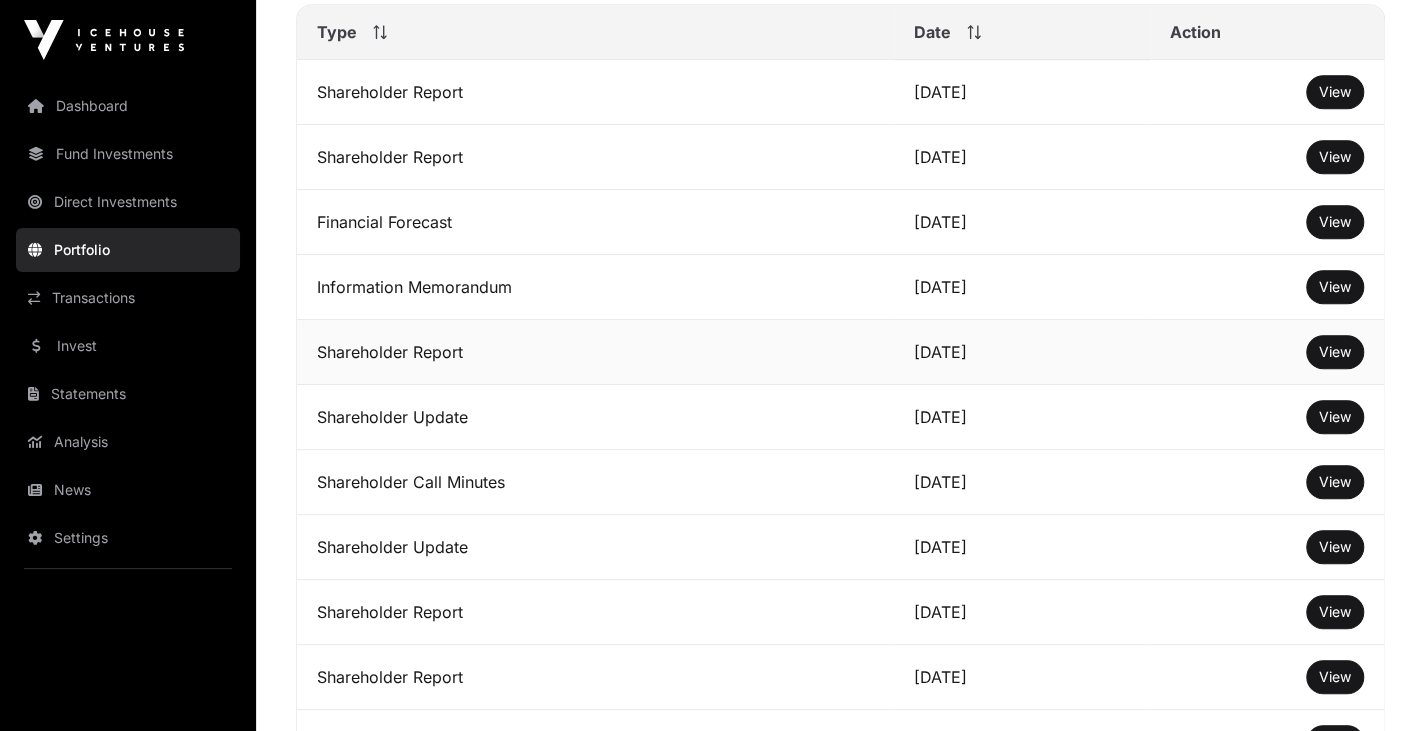 scroll, scrollTop: 760, scrollLeft: 0, axis: vertical 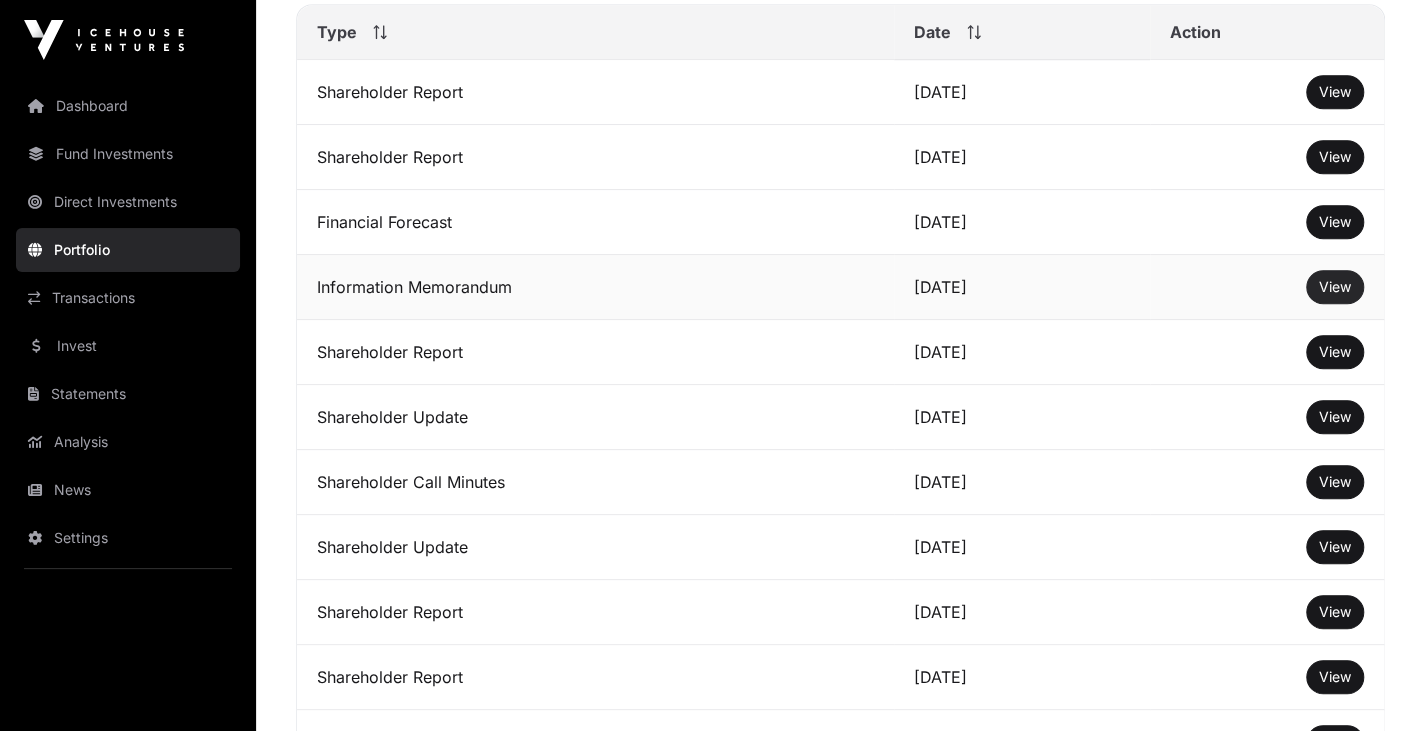 click on "View" 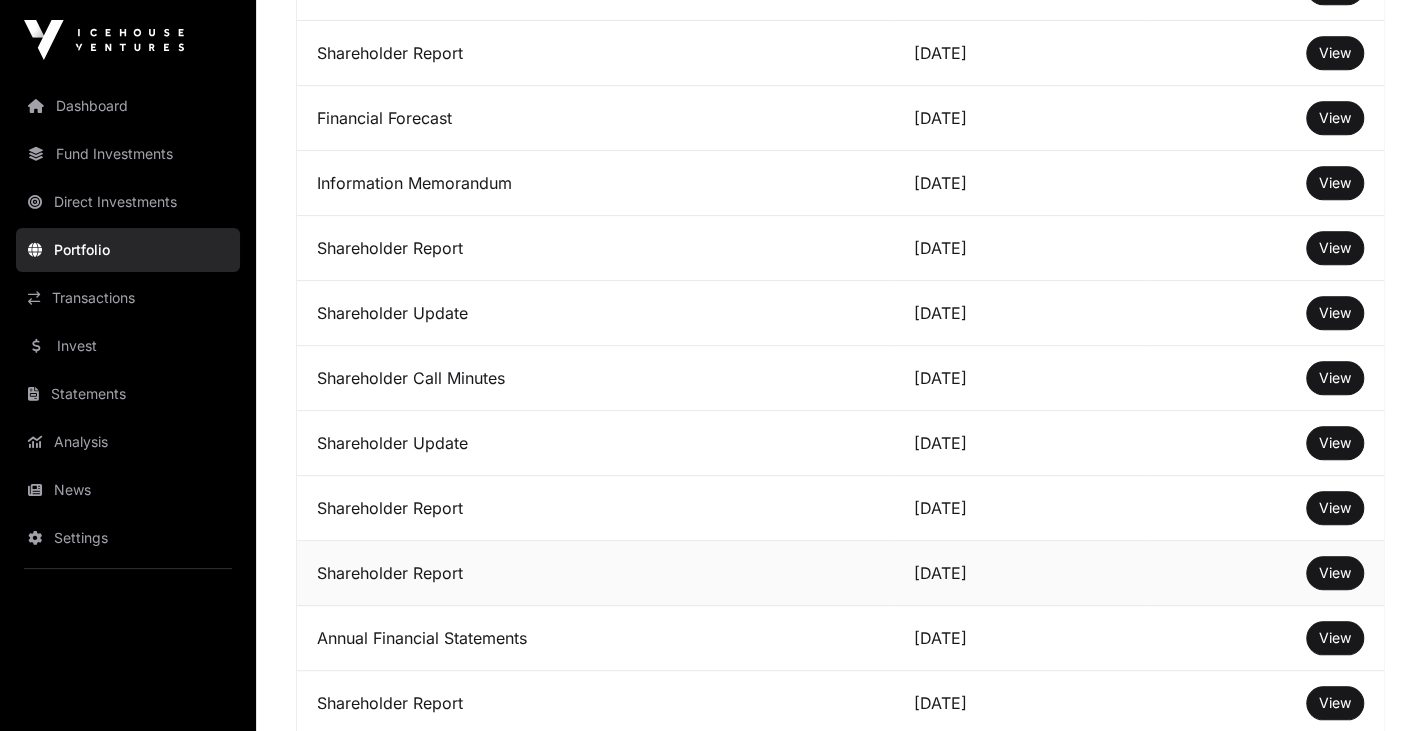 scroll, scrollTop: 864, scrollLeft: 0, axis: vertical 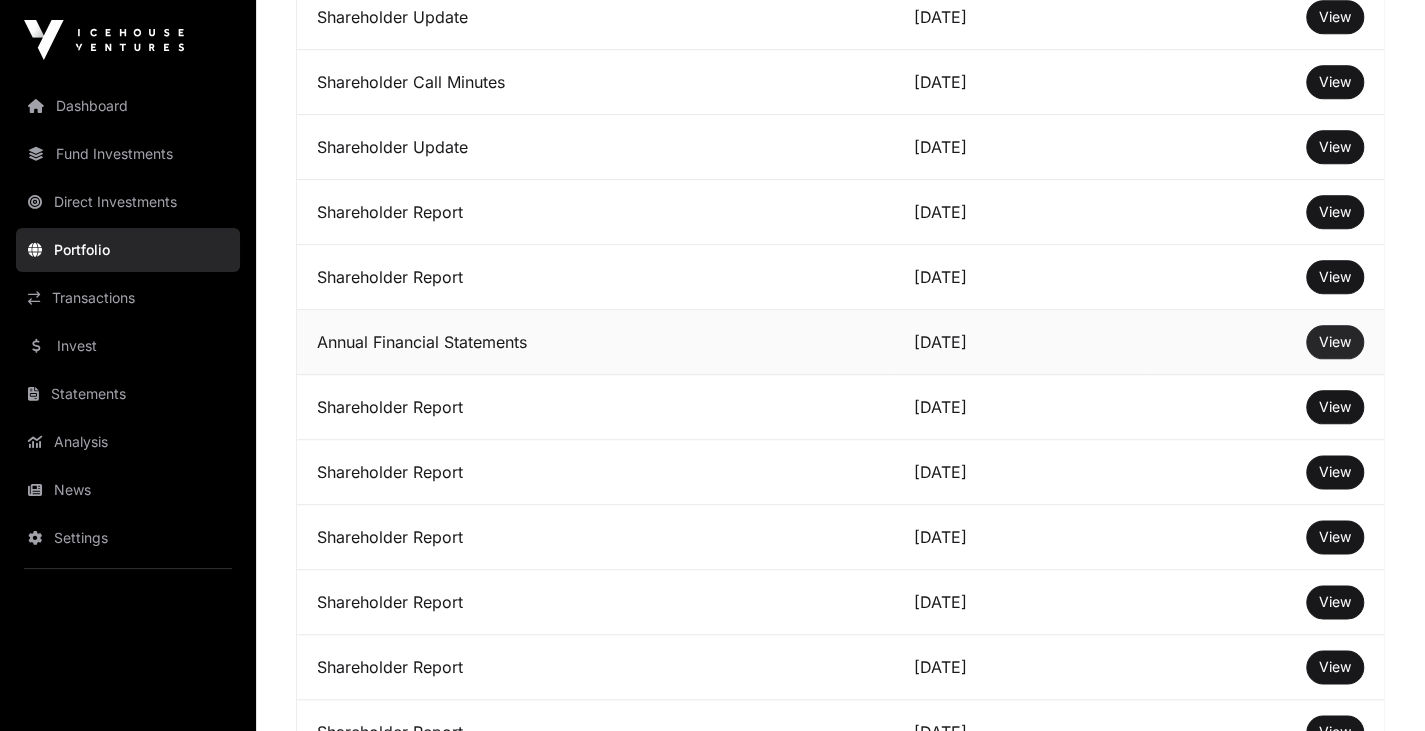 click on "View" 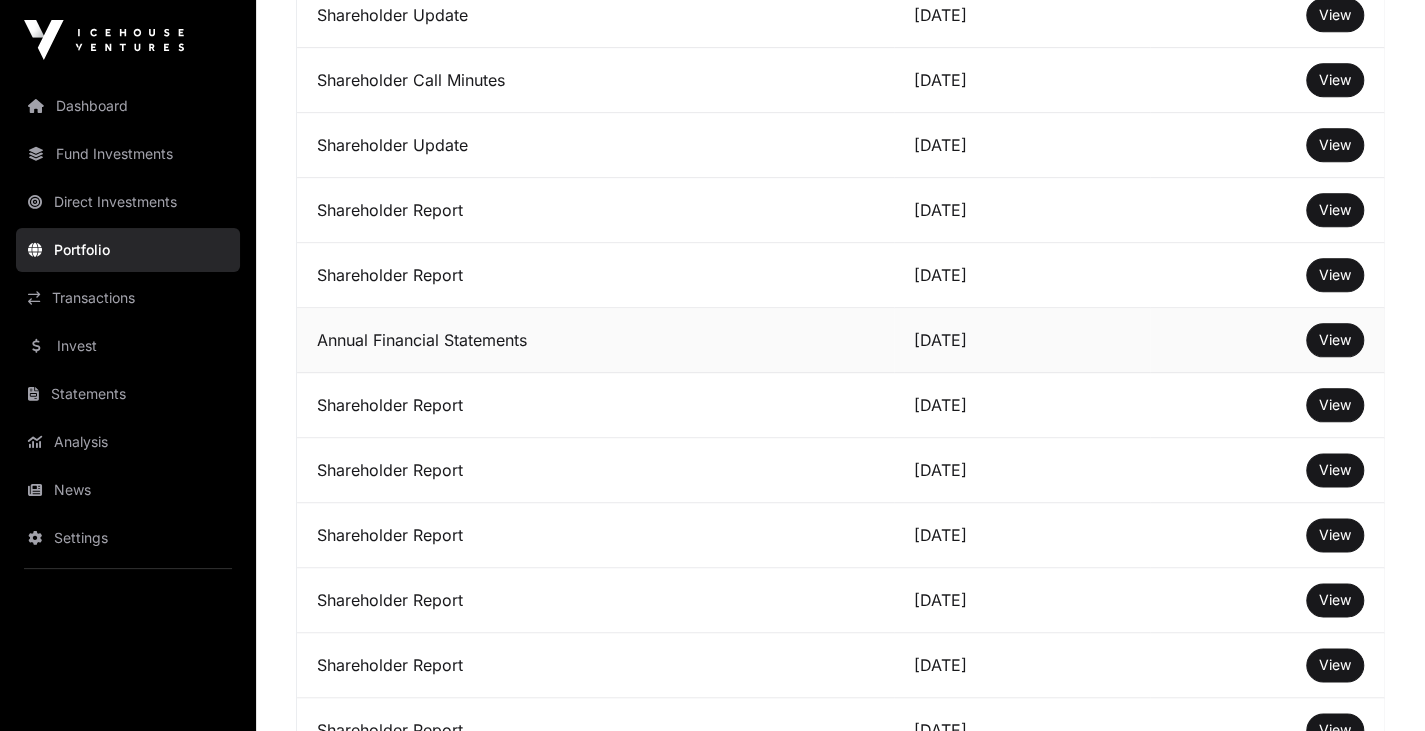 scroll, scrollTop: 1163, scrollLeft: 0, axis: vertical 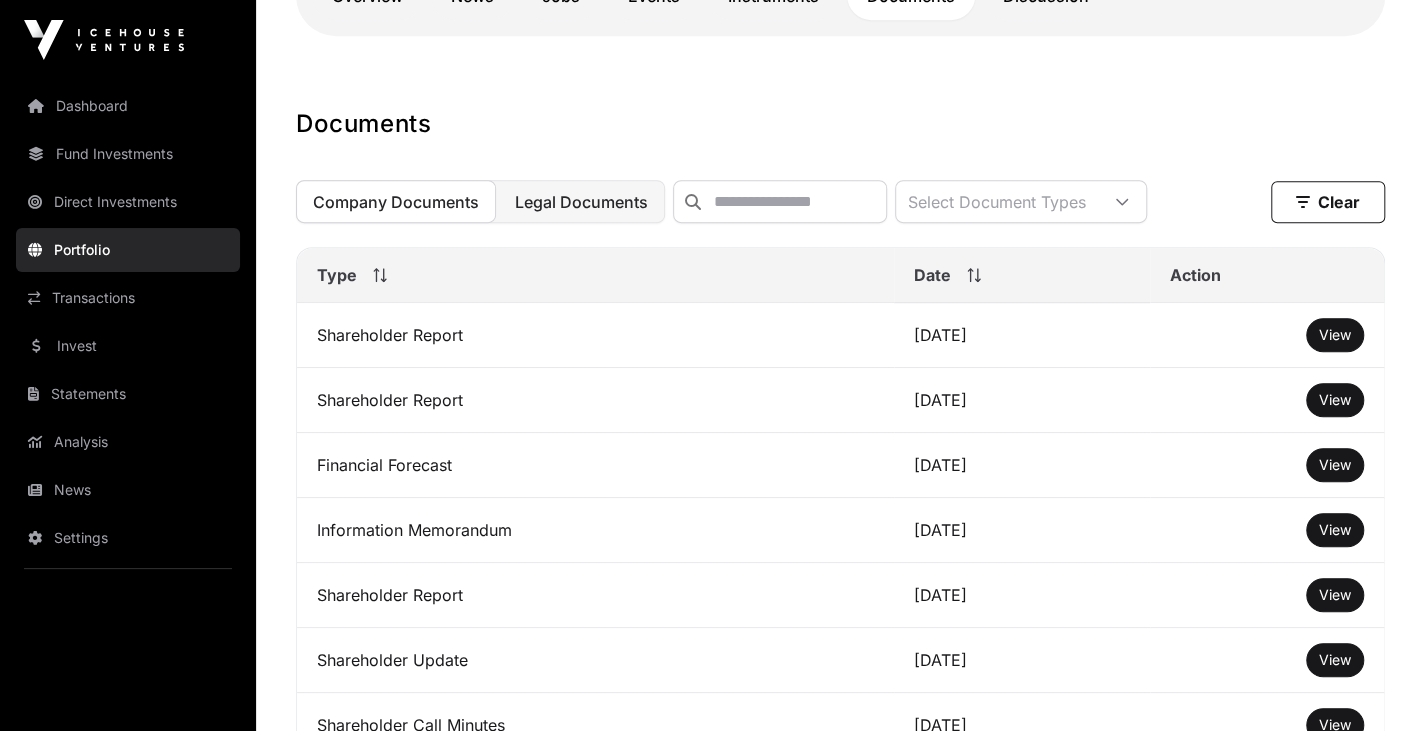 click on "Legal Documents" 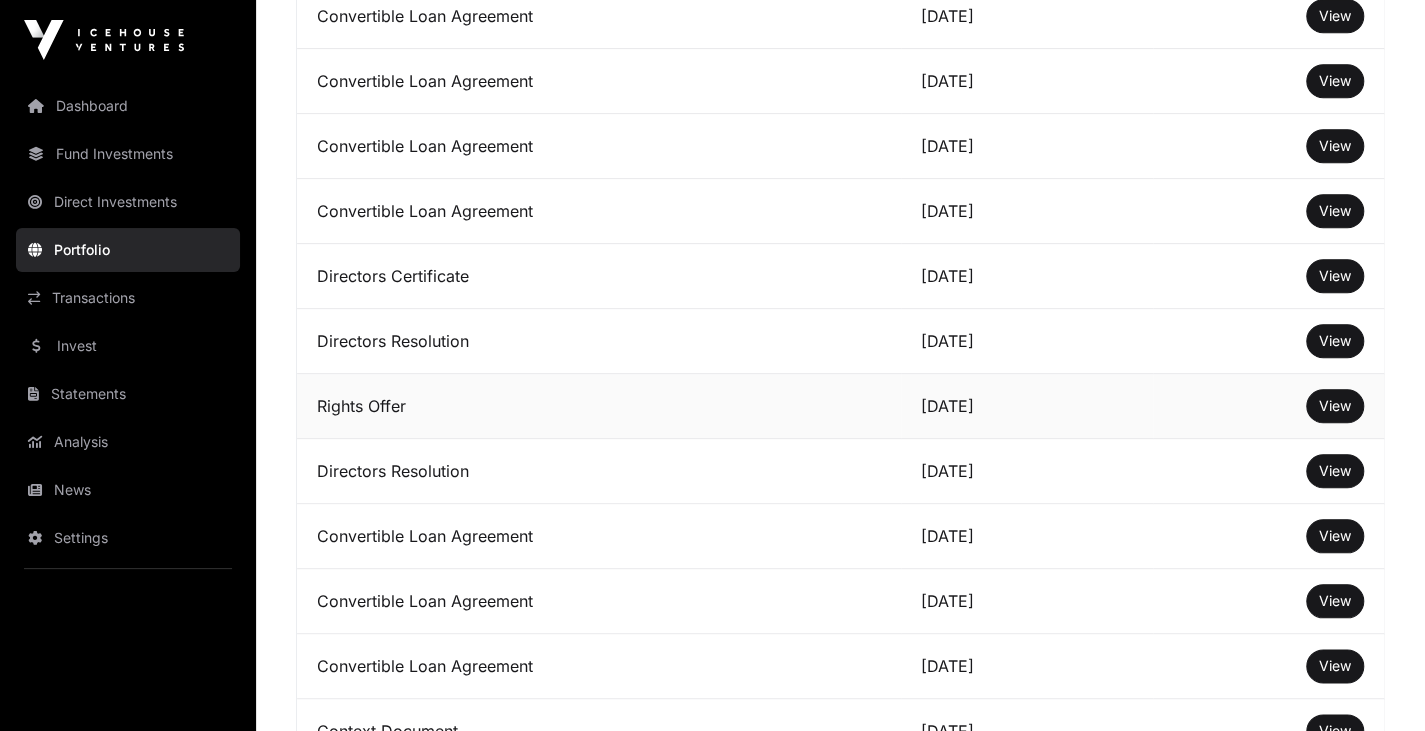 scroll, scrollTop: 967, scrollLeft: 0, axis: vertical 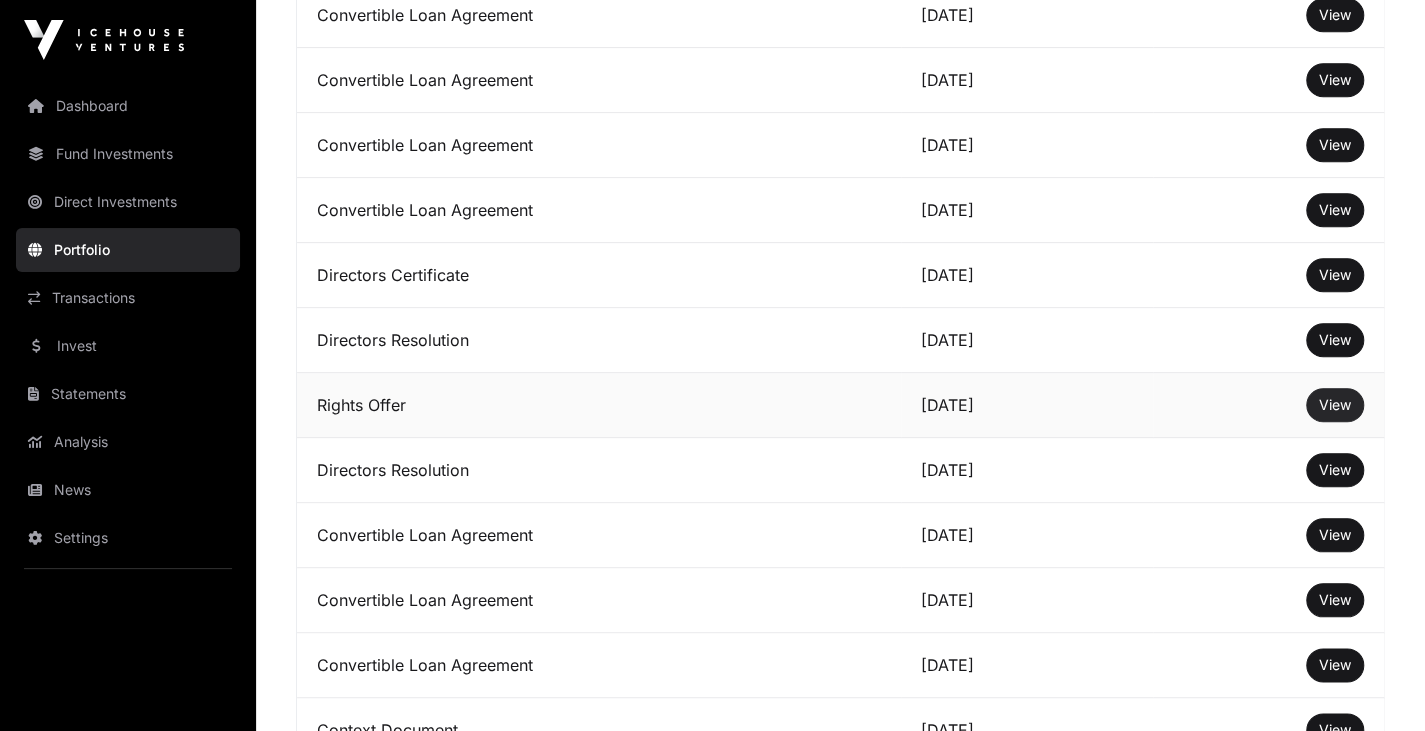 click on "View" 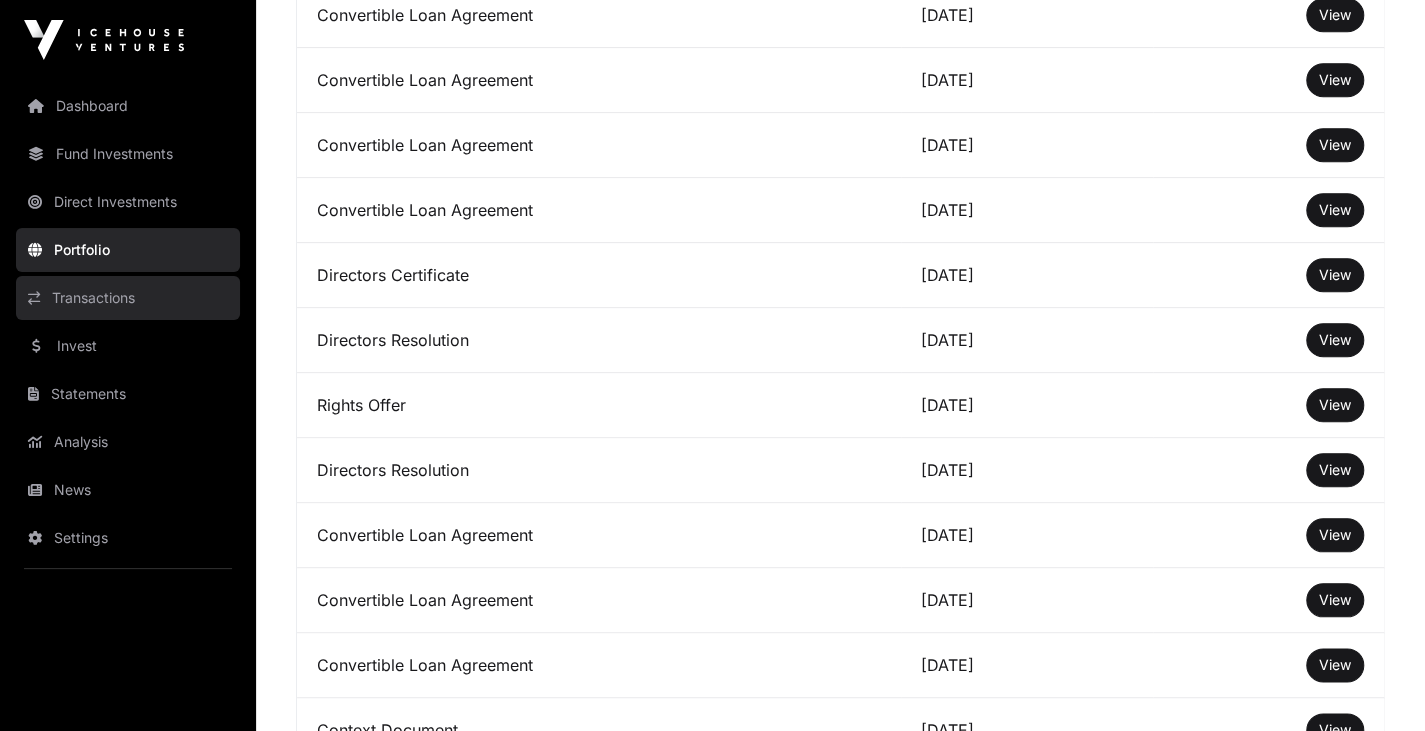 click on "Transactions" 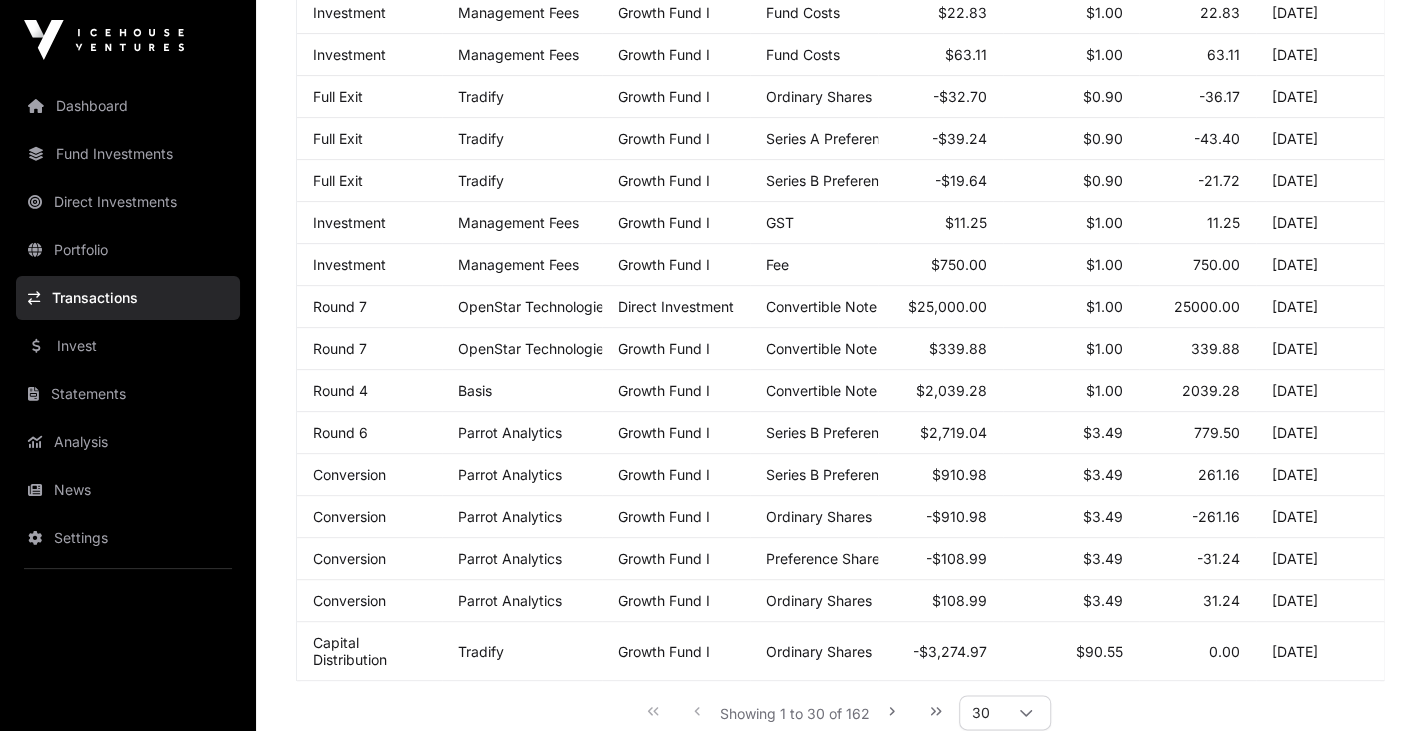 scroll, scrollTop: 0, scrollLeft: 0, axis: both 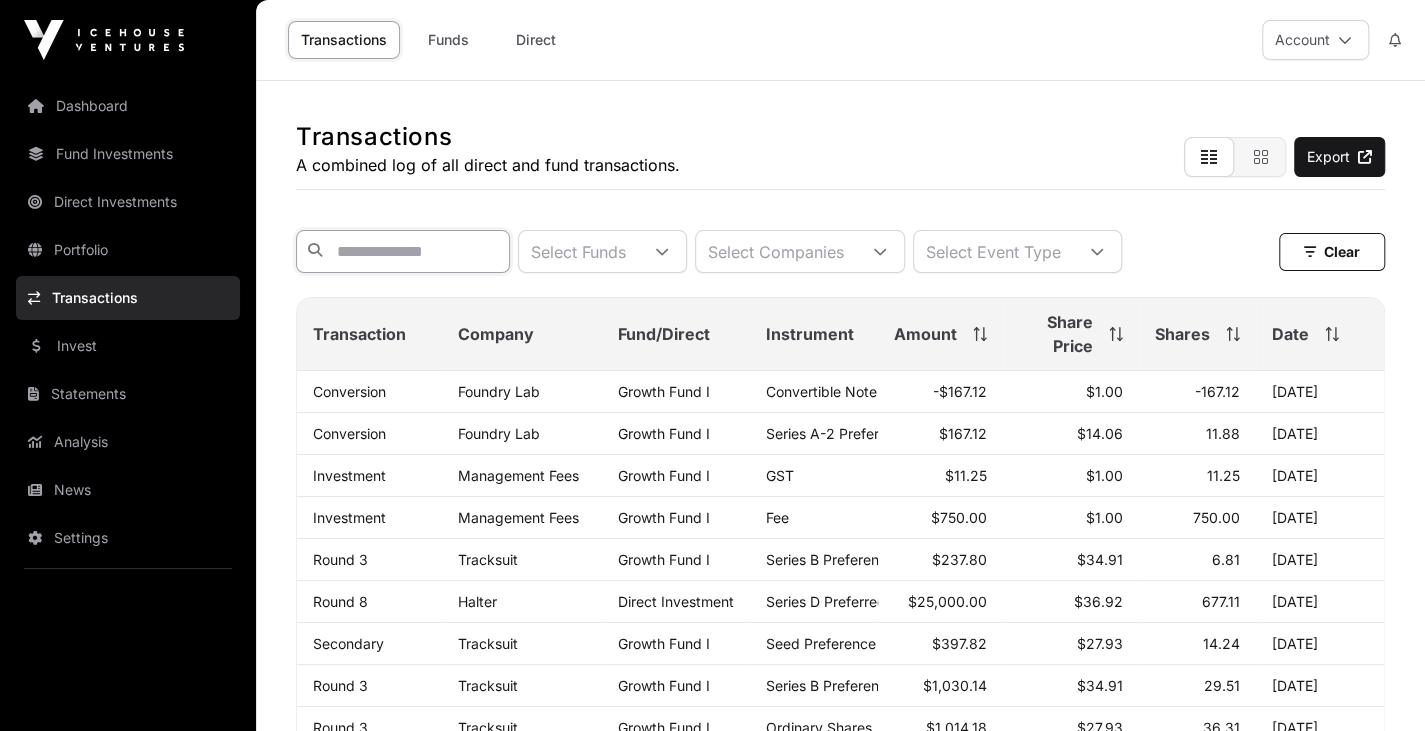 click 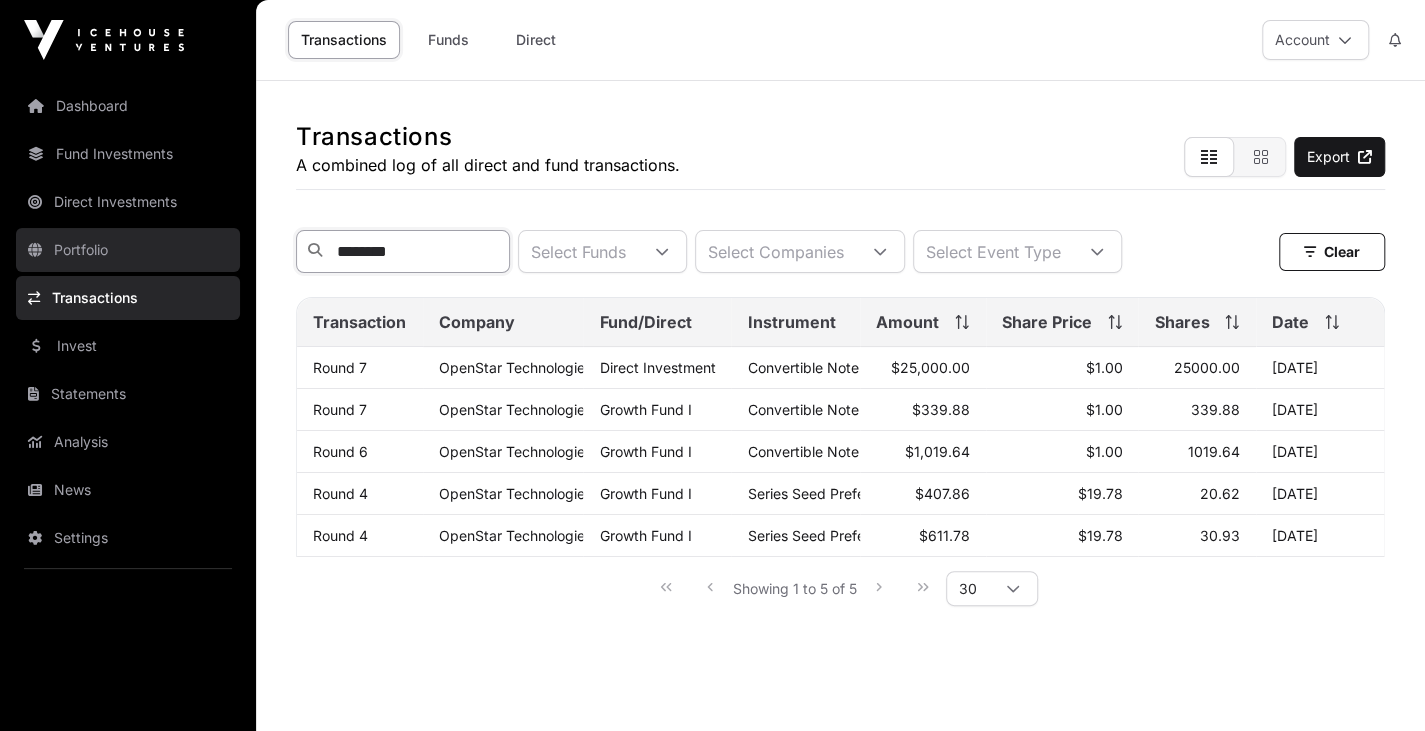 type on "********" 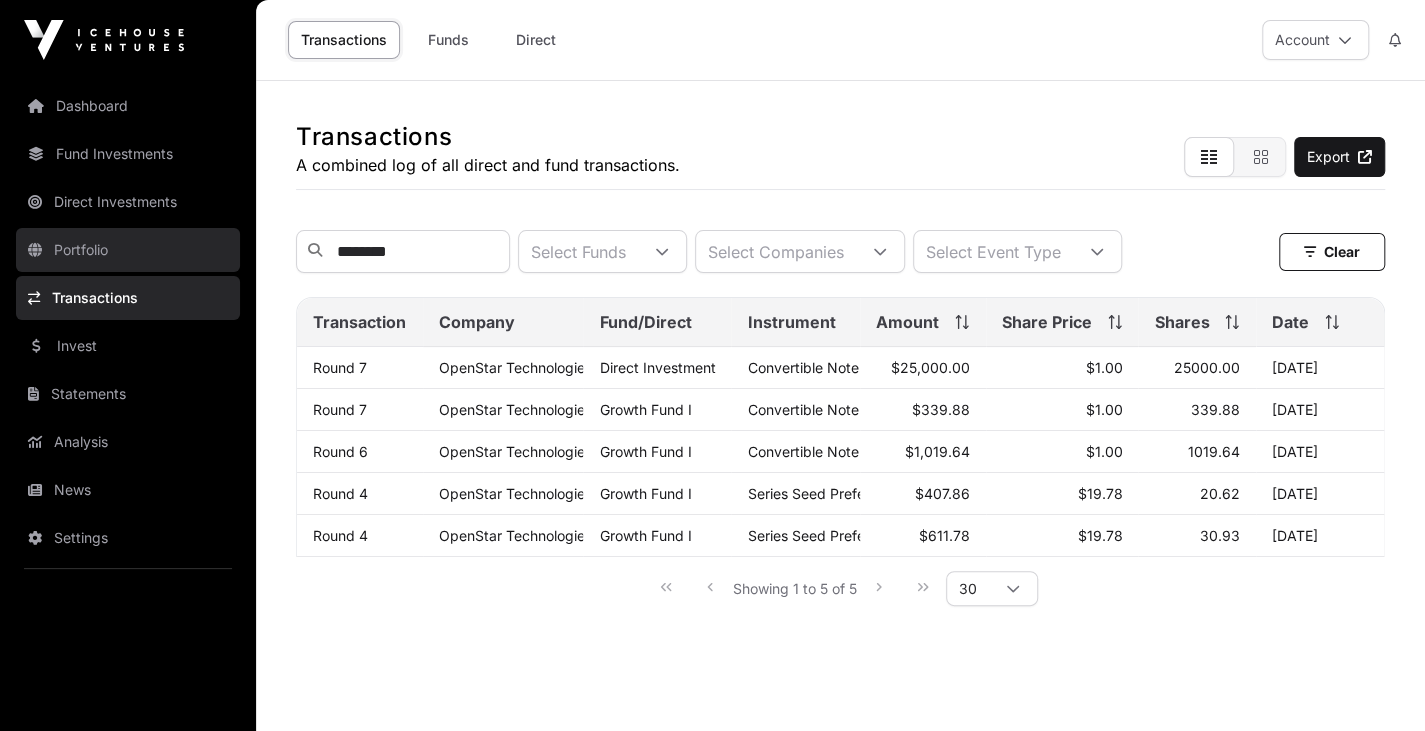 click on "Portfolio" 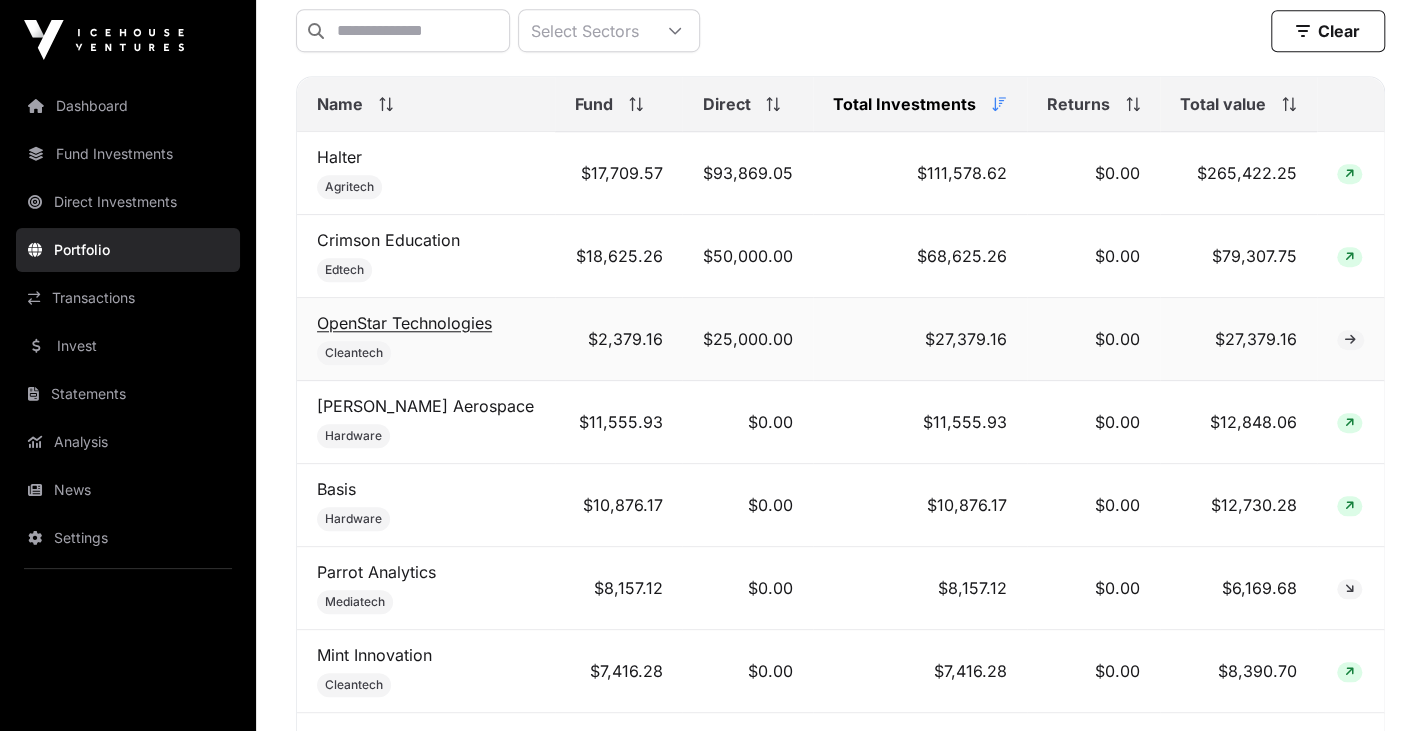 scroll, scrollTop: 852, scrollLeft: 0, axis: vertical 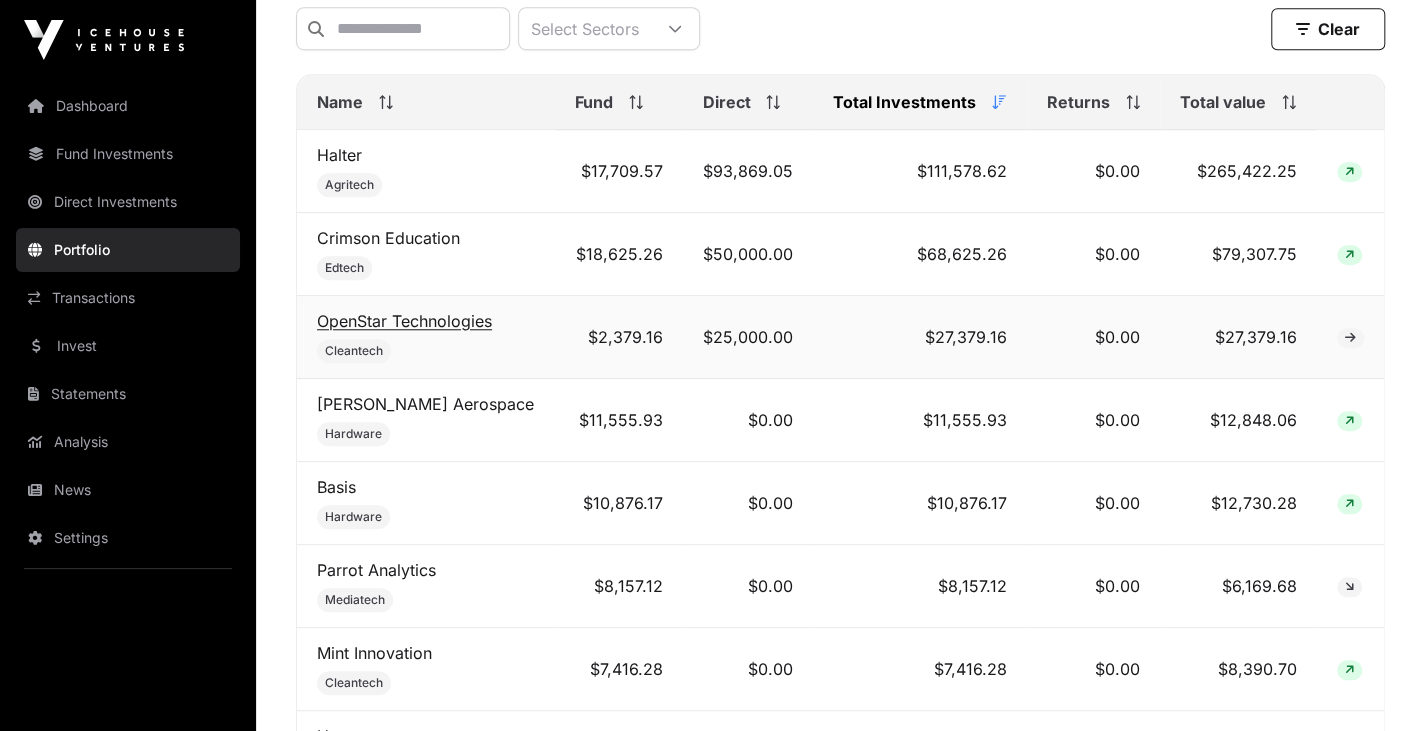 click on "OpenStar Technologies" 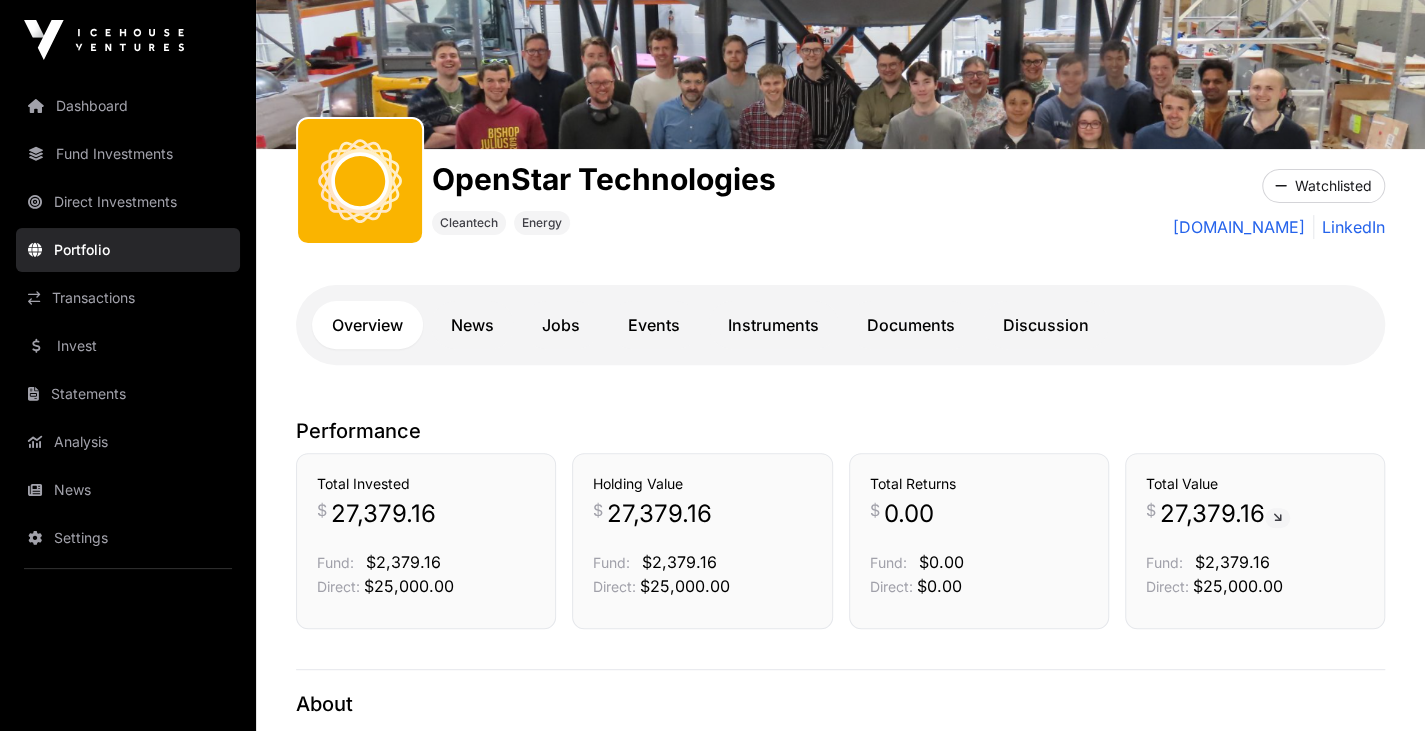 scroll, scrollTop: 188, scrollLeft: 0, axis: vertical 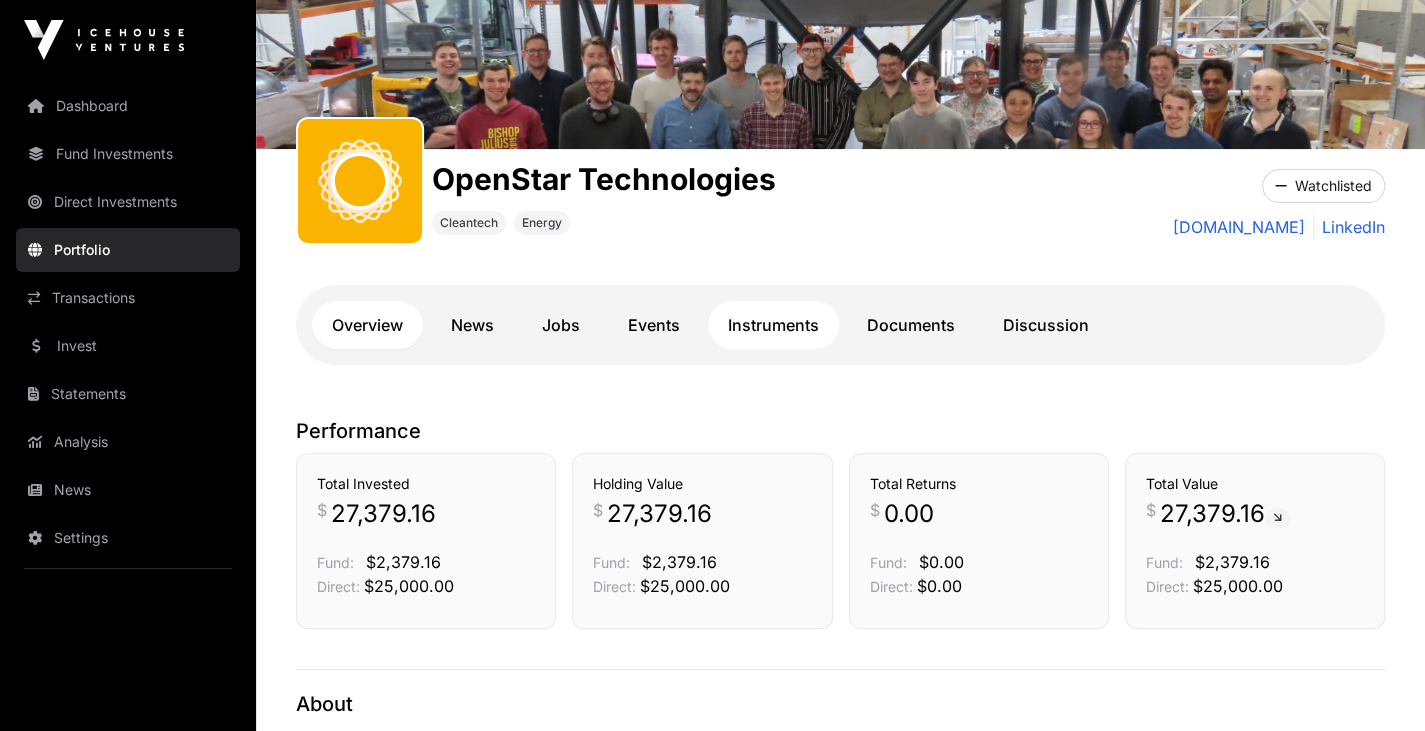 click on "Instruments" 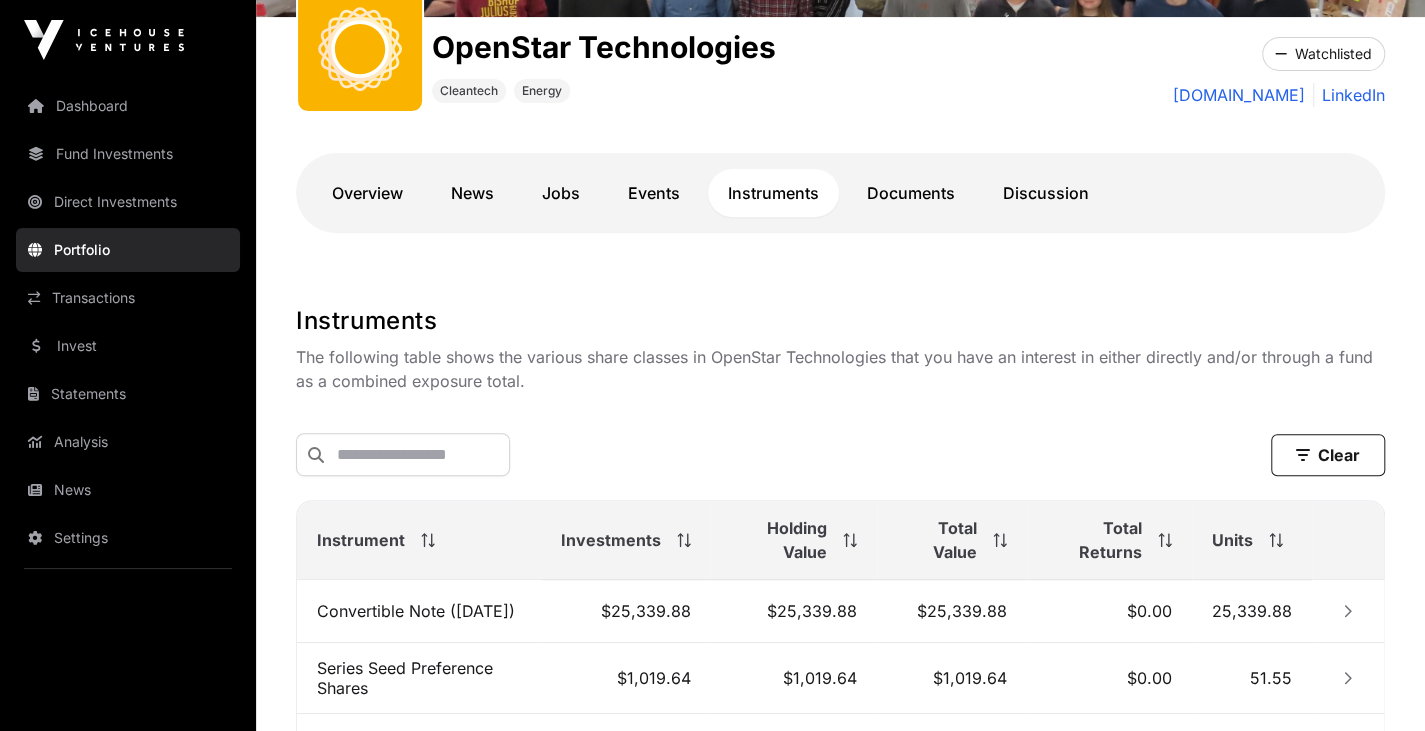 scroll, scrollTop: 319, scrollLeft: 0, axis: vertical 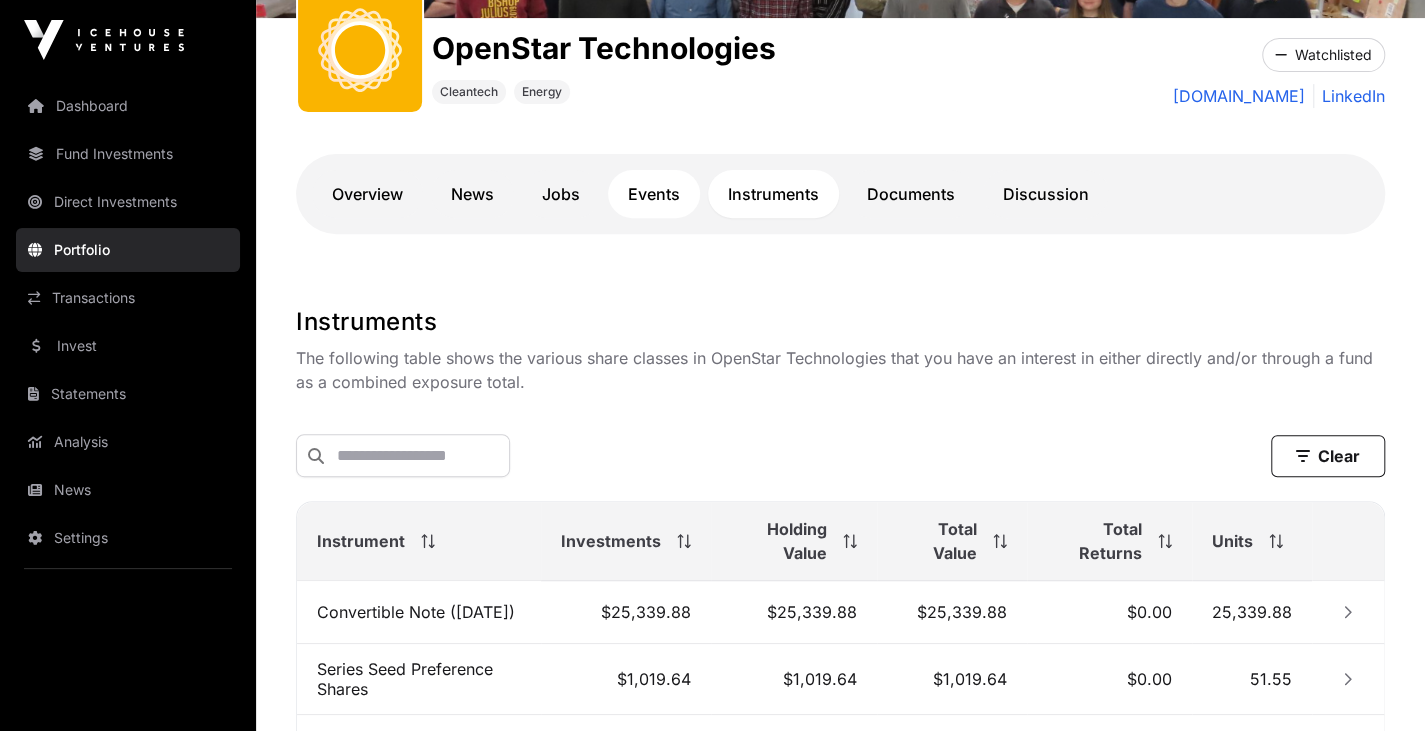 click on "Events" 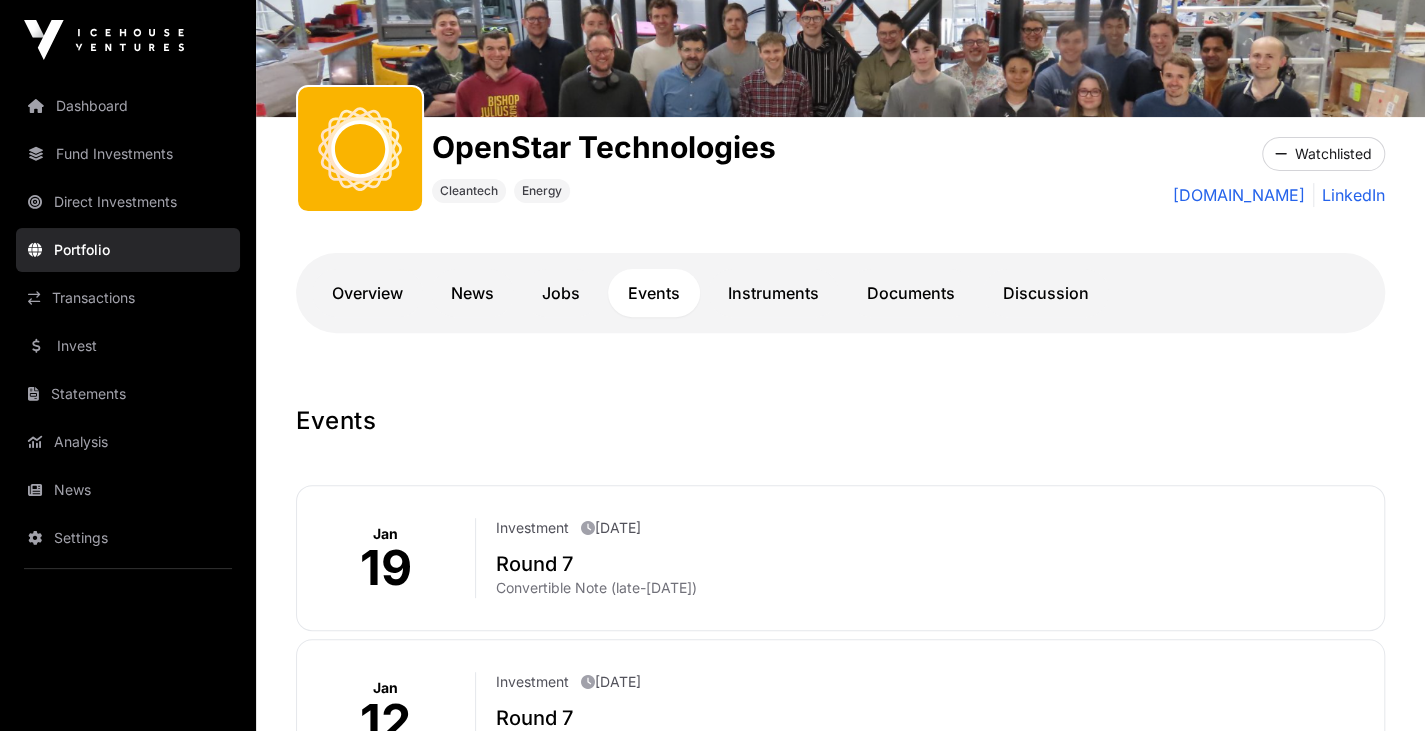scroll, scrollTop: 219, scrollLeft: 0, axis: vertical 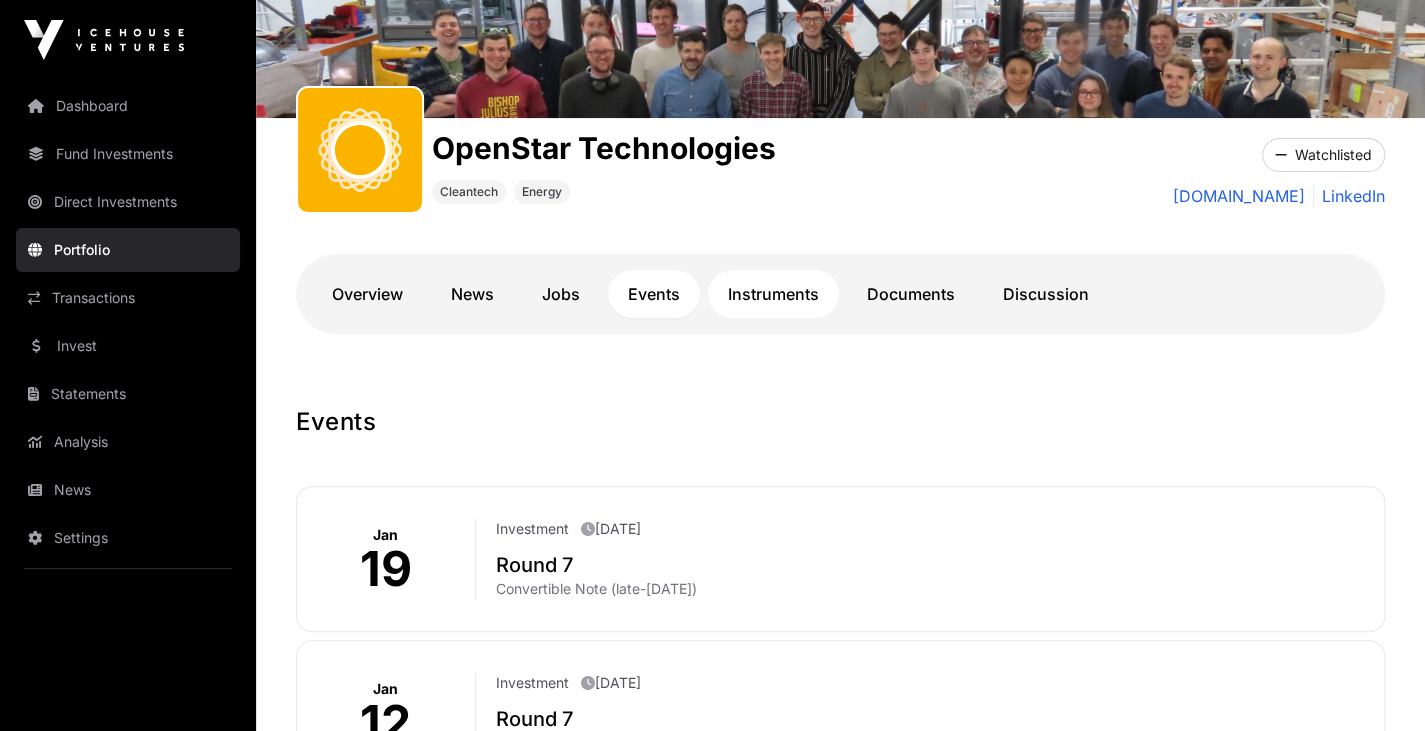 click on "Instruments" 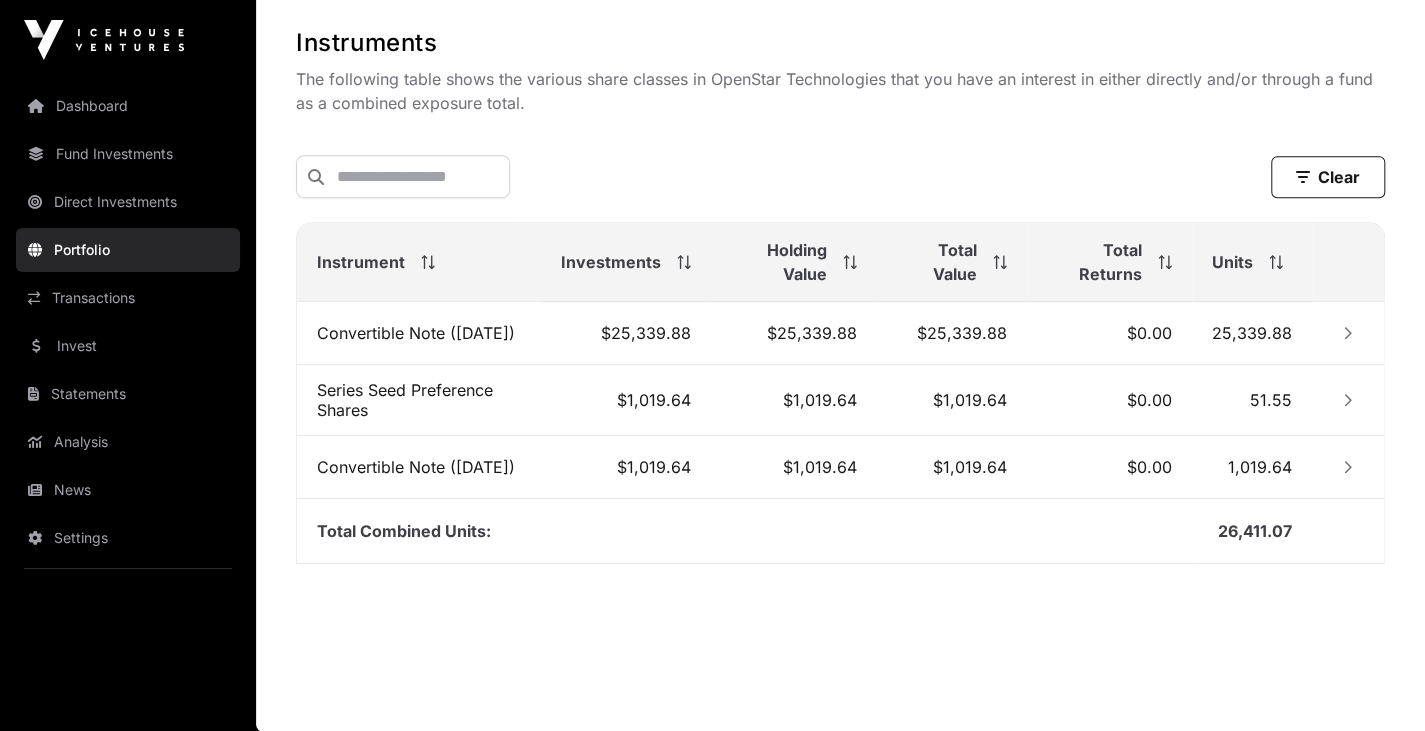 scroll, scrollTop: 603, scrollLeft: 0, axis: vertical 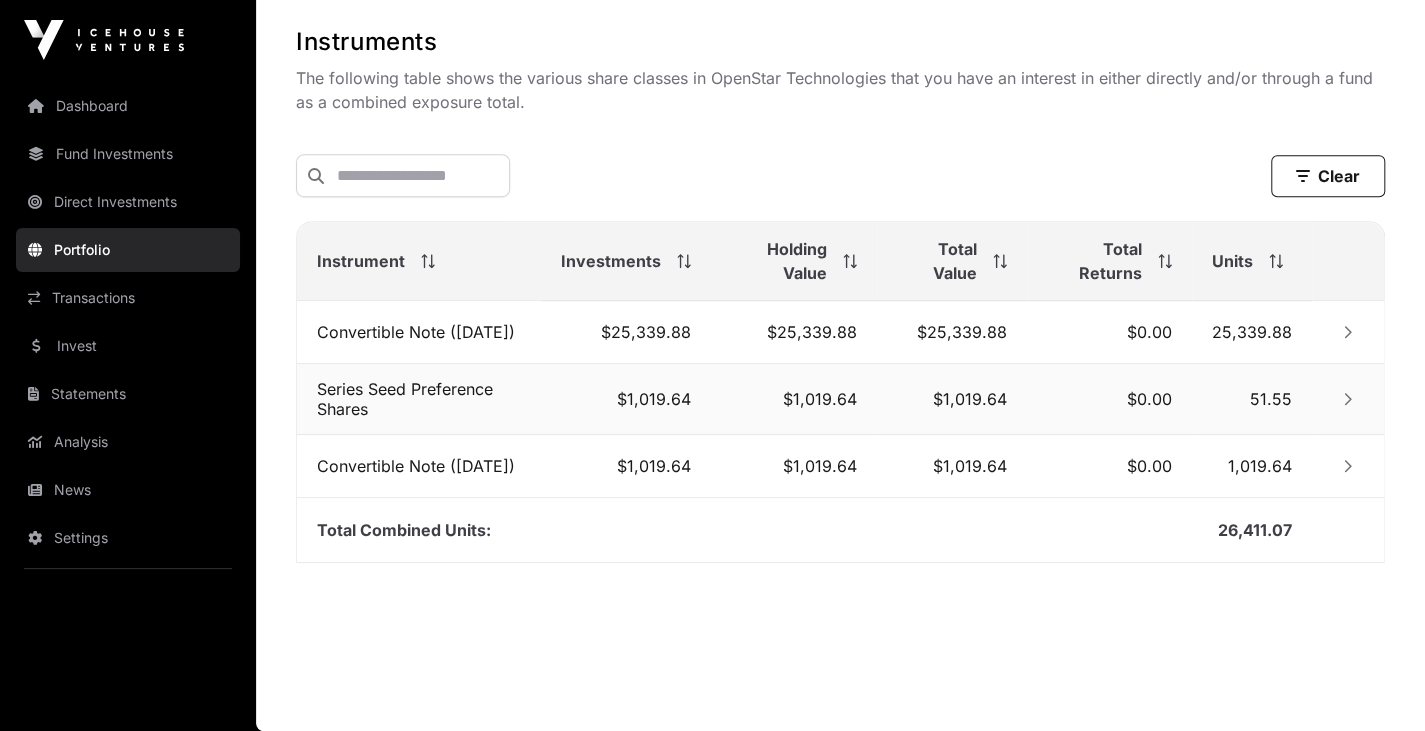 click 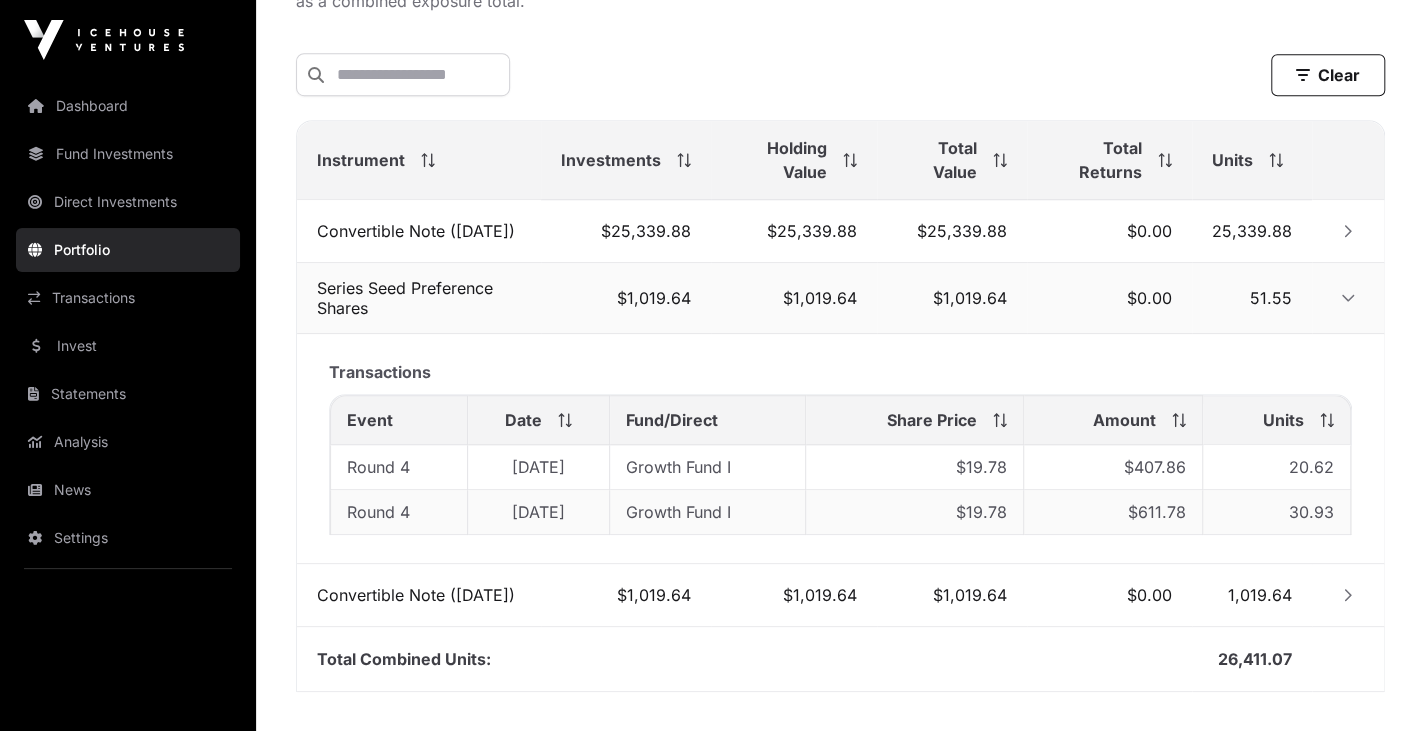 scroll, scrollTop: 700, scrollLeft: 0, axis: vertical 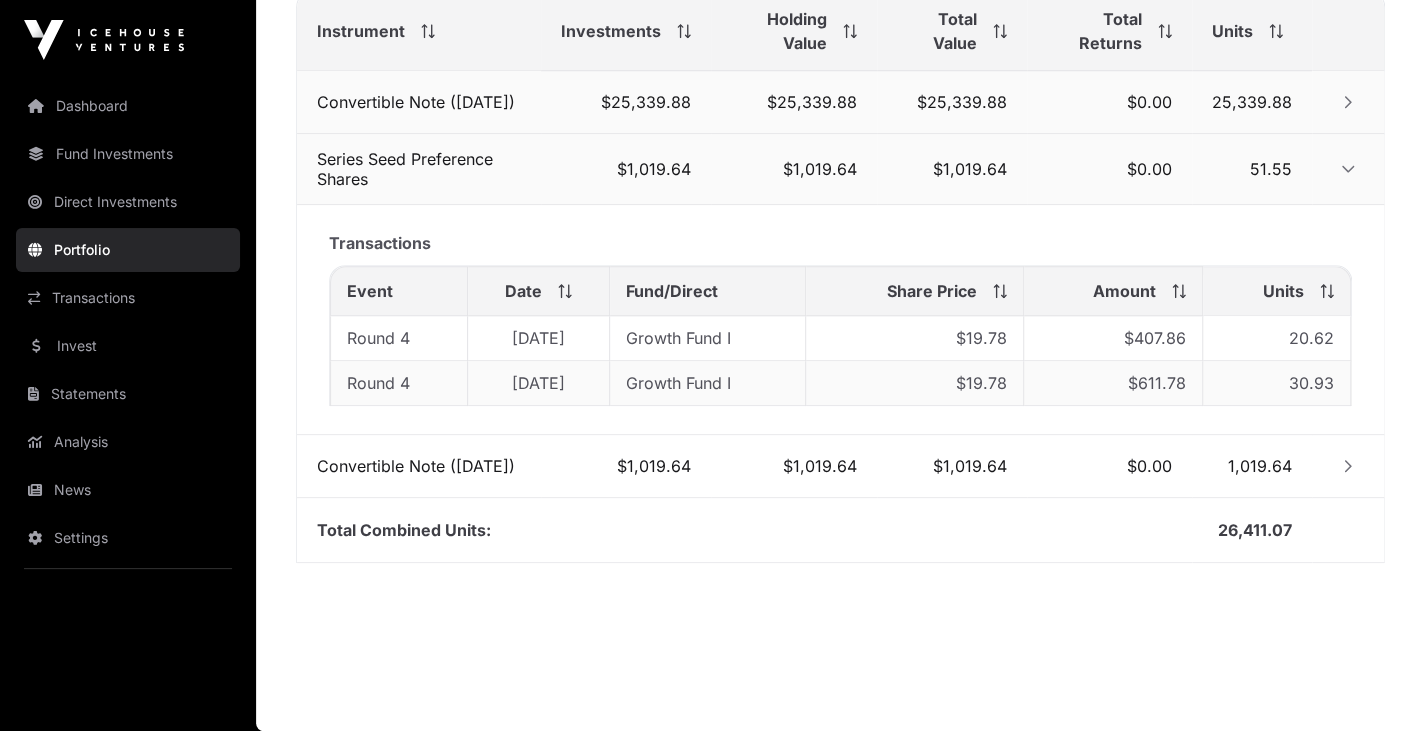 click 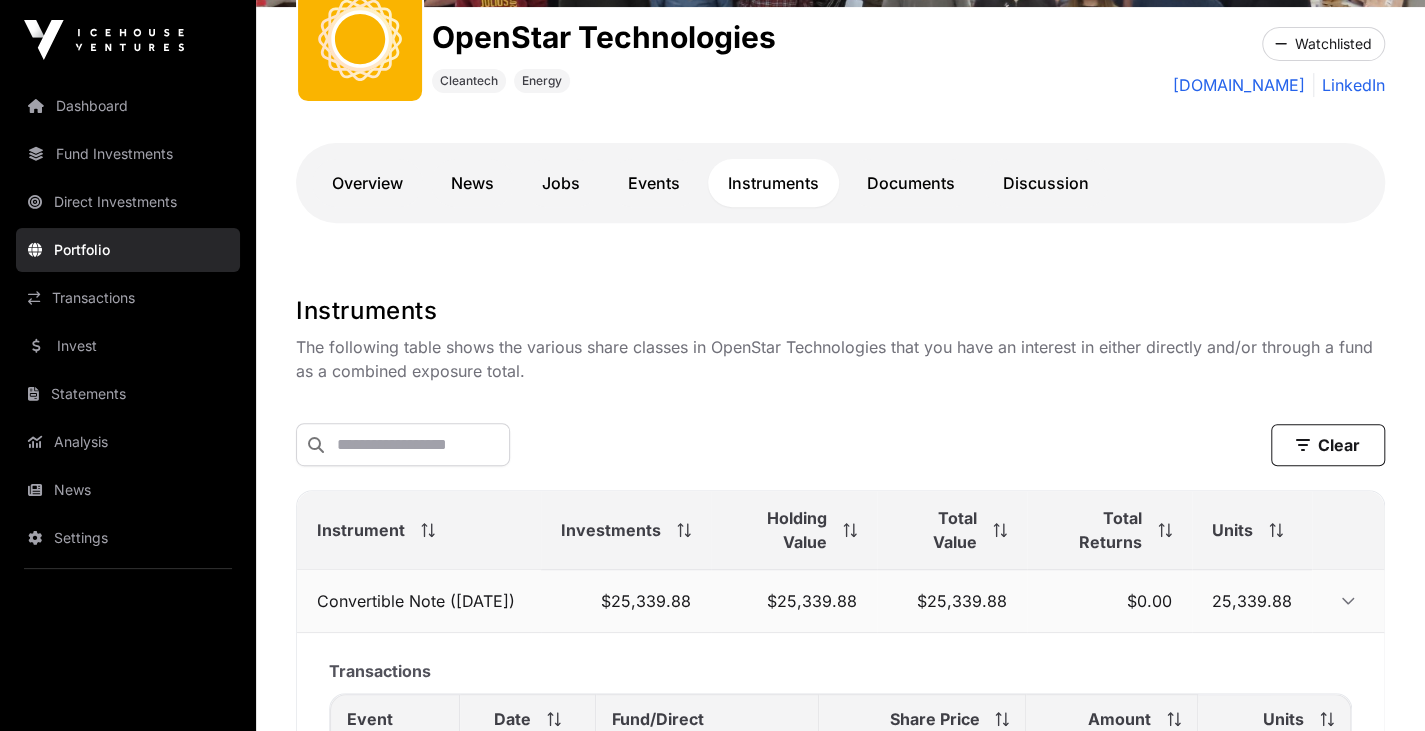 scroll, scrollTop: 330, scrollLeft: 0, axis: vertical 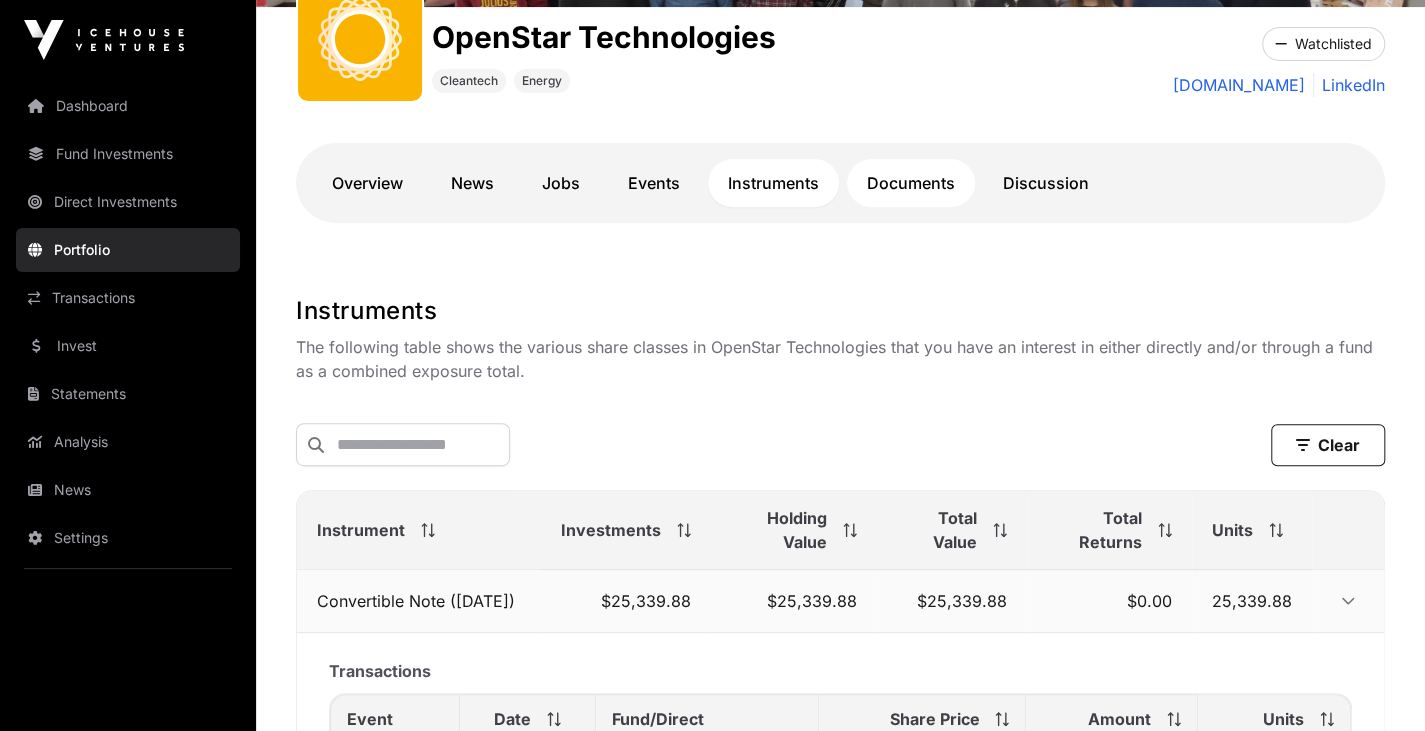click on "Documents" 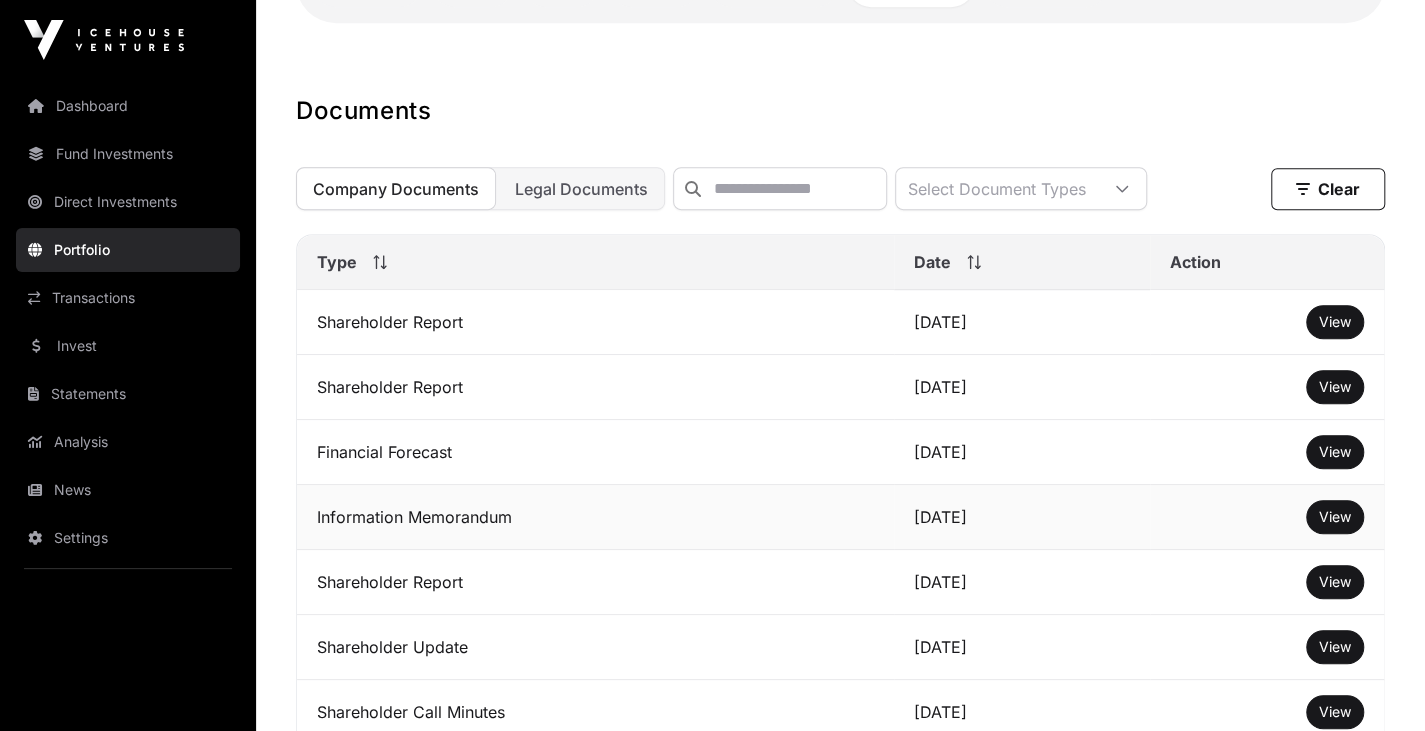 scroll, scrollTop: 531, scrollLeft: 0, axis: vertical 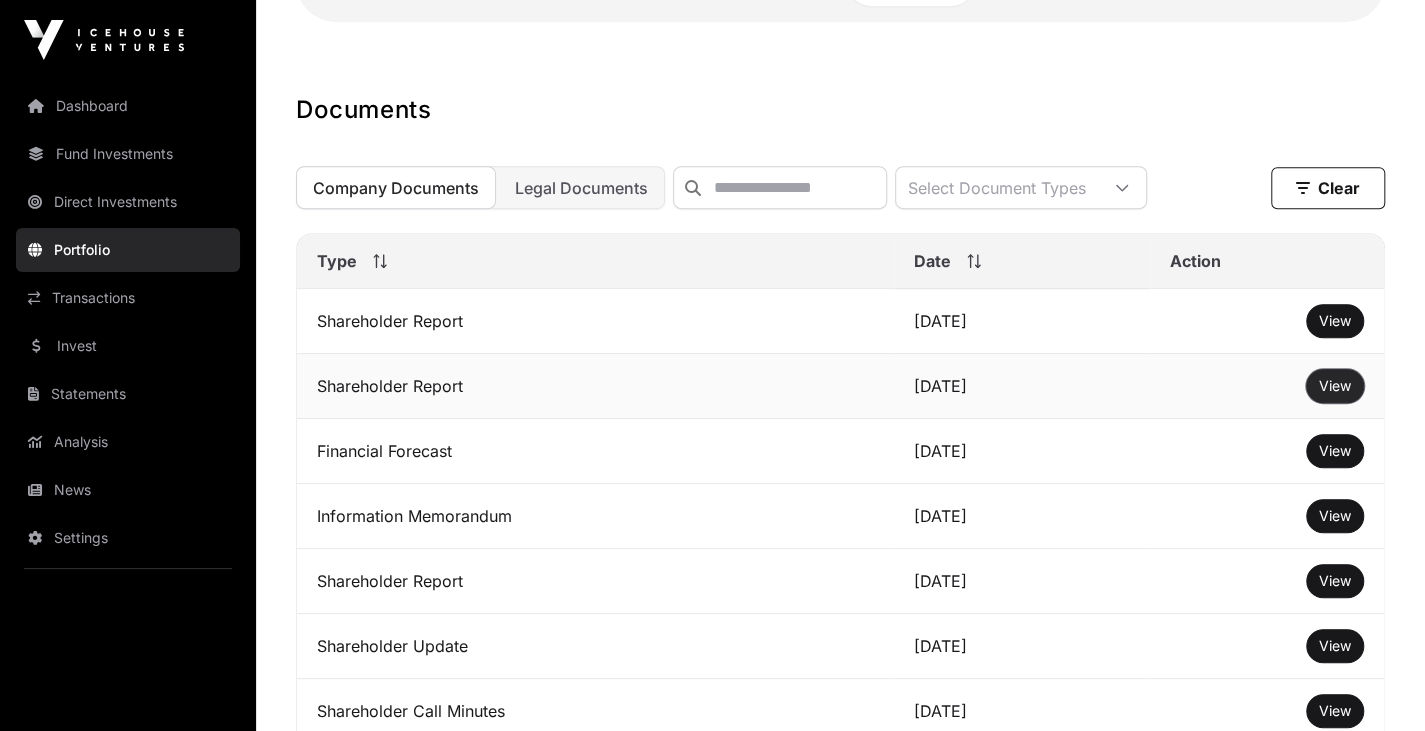 click on "View" 